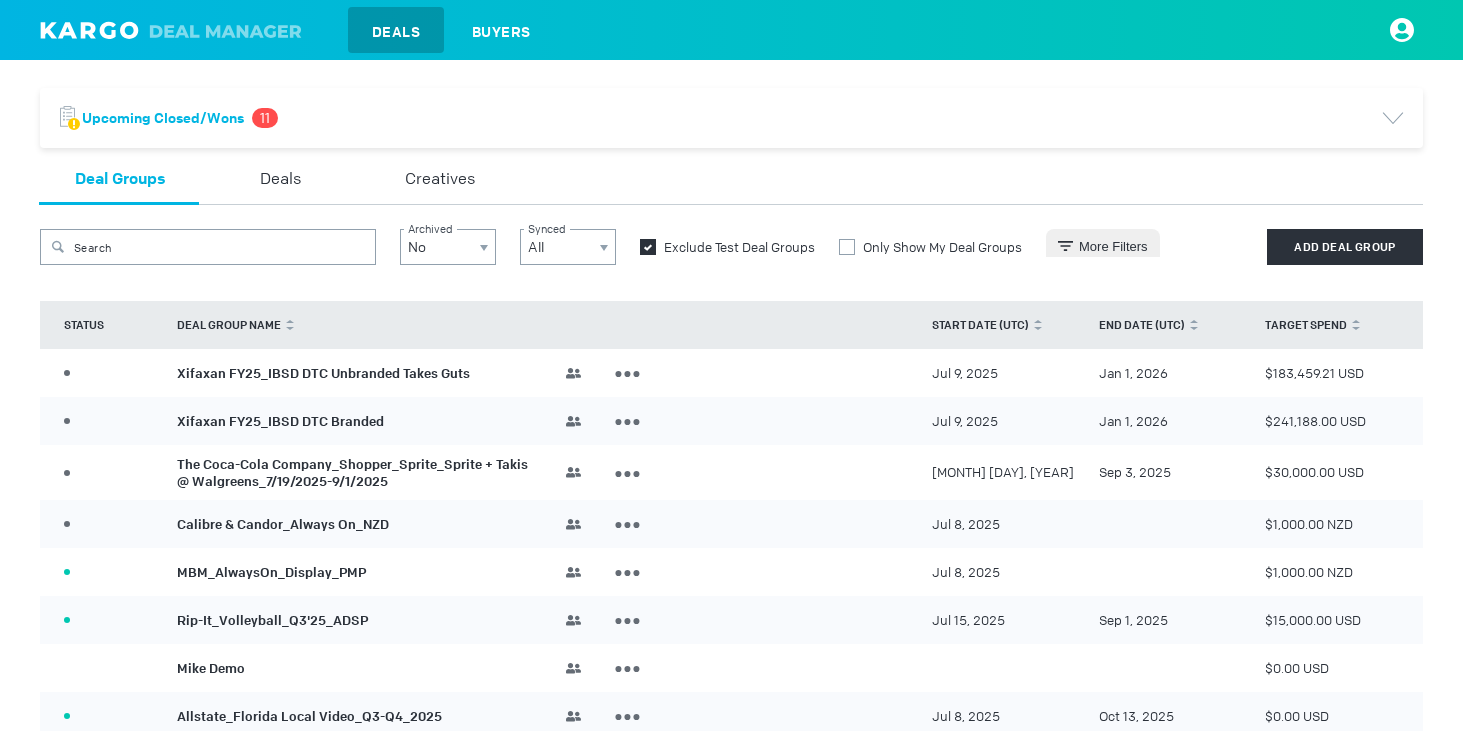 scroll, scrollTop: 0, scrollLeft: 0, axis: both 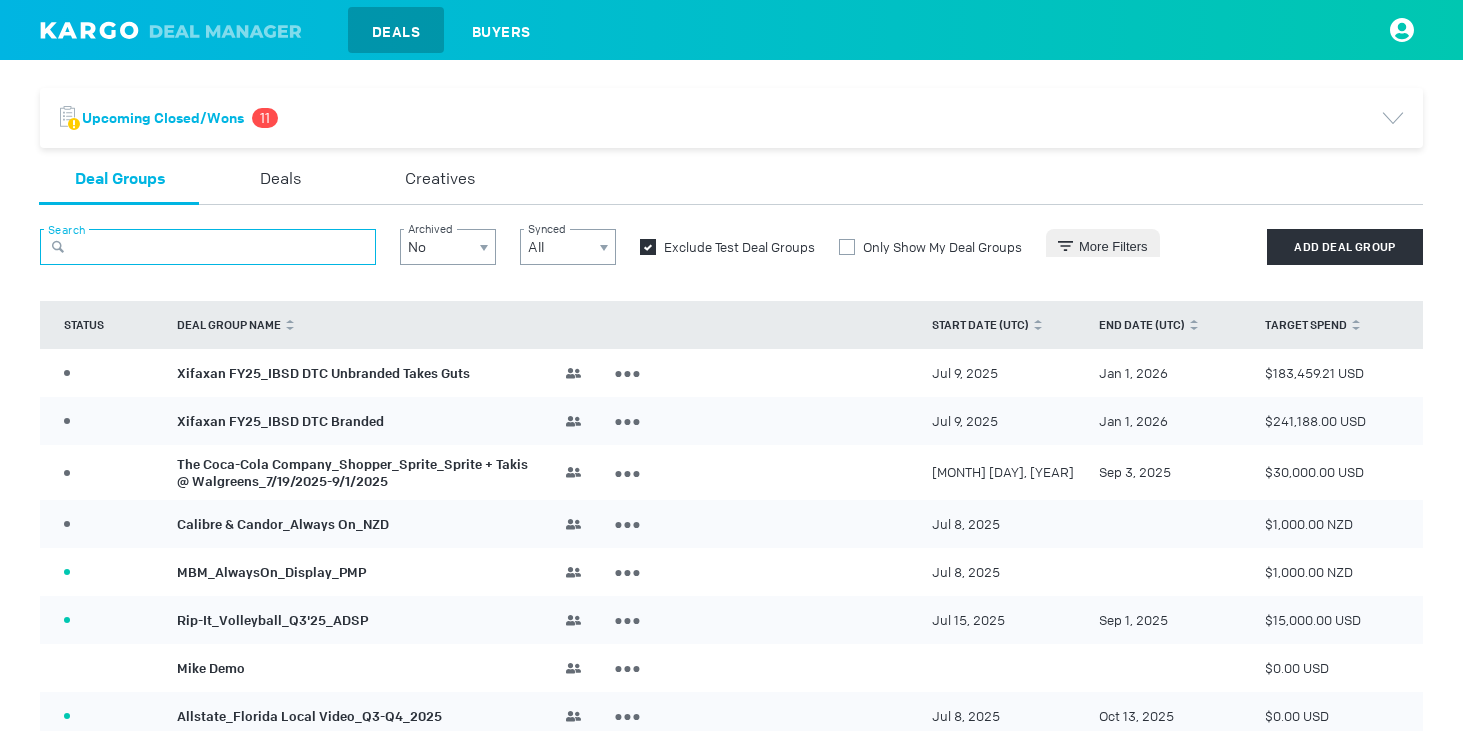 click at bounding box center [208, 247] 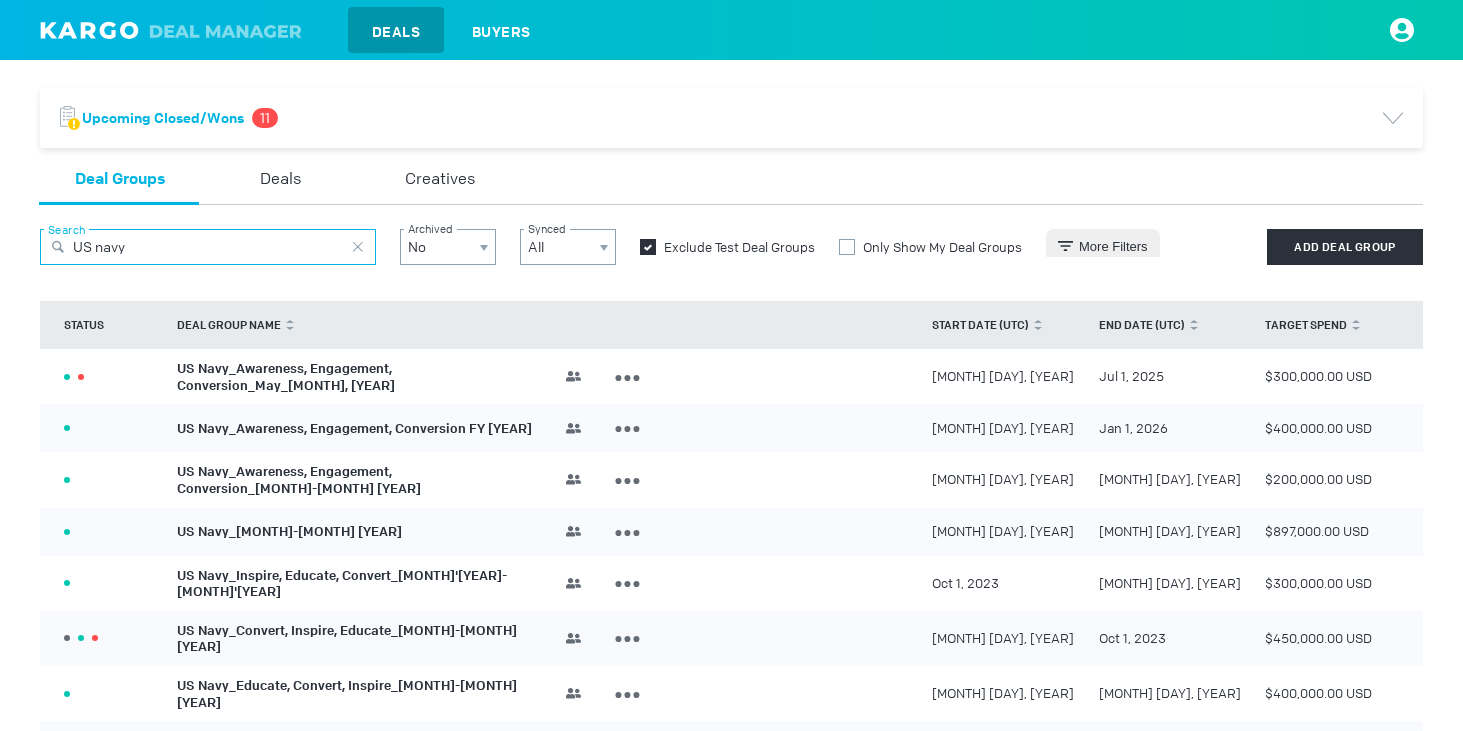 click on "US navy" at bounding box center [208, 247] 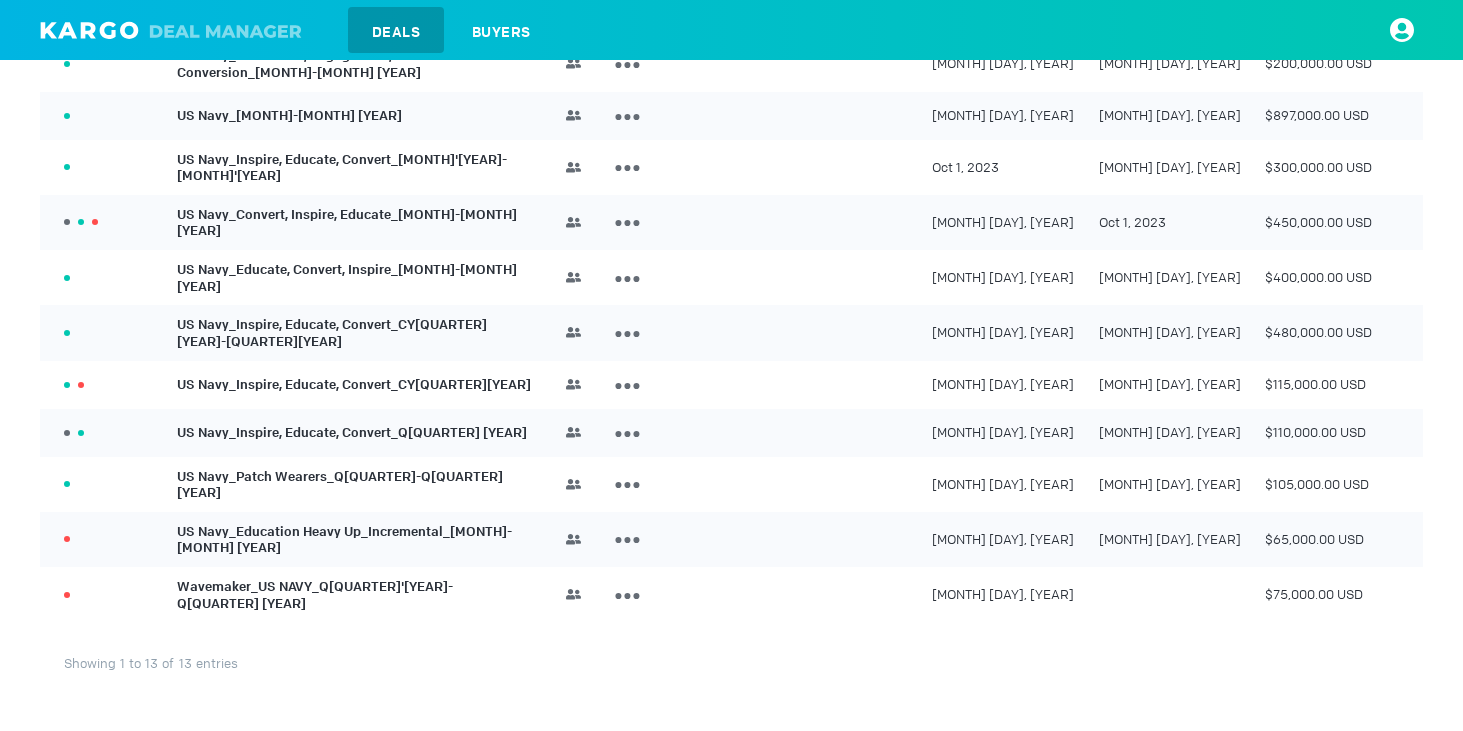 scroll, scrollTop: 0, scrollLeft: 0, axis: both 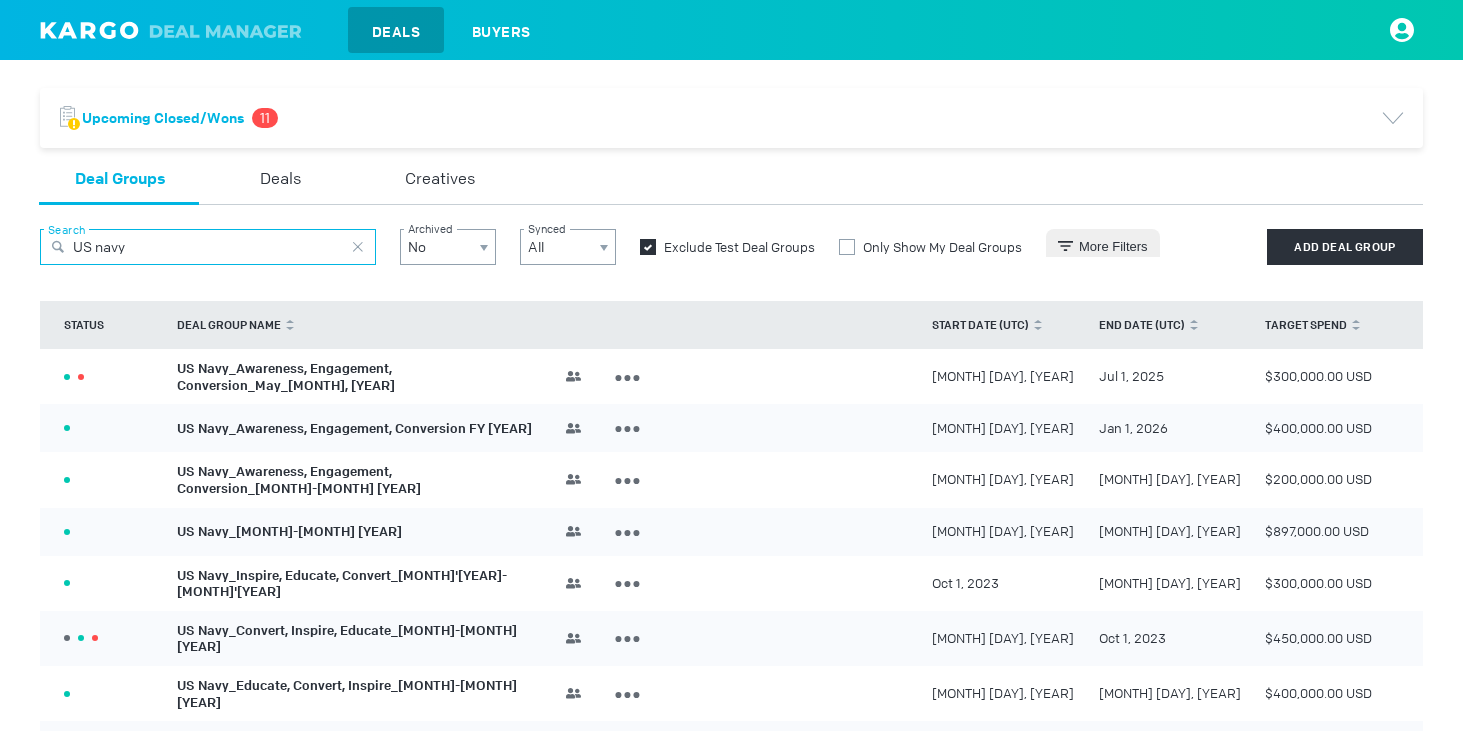 click on "US navy" at bounding box center [208, 247] 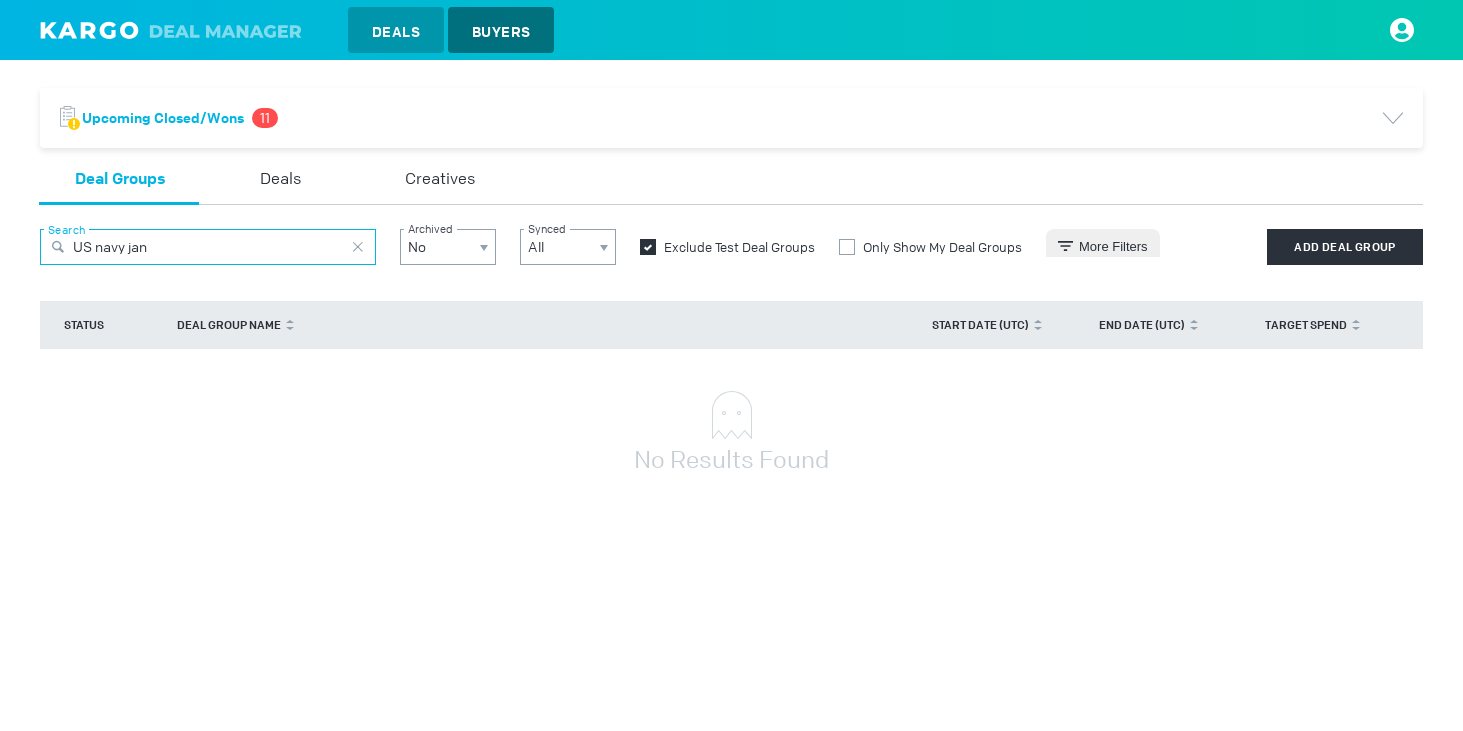 type on "US navy jan" 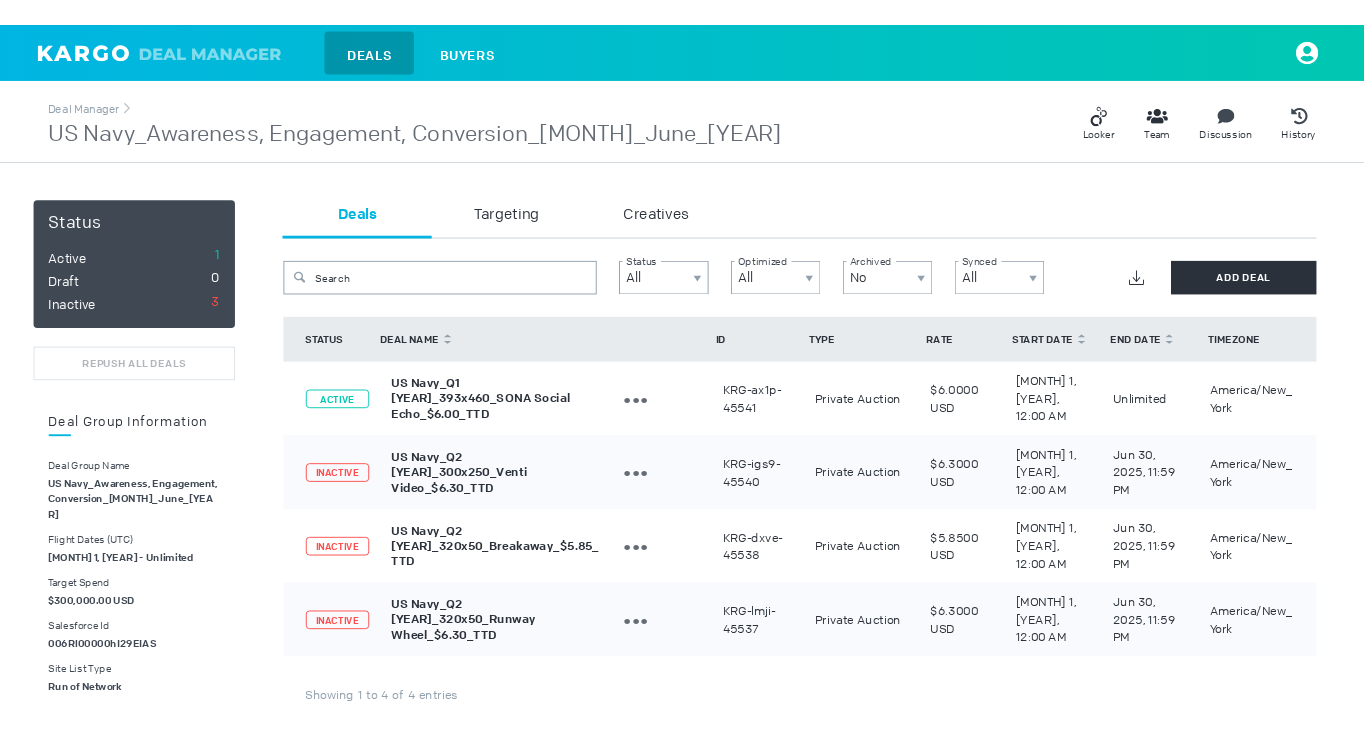 scroll, scrollTop: 0, scrollLeft: 0, axis: both 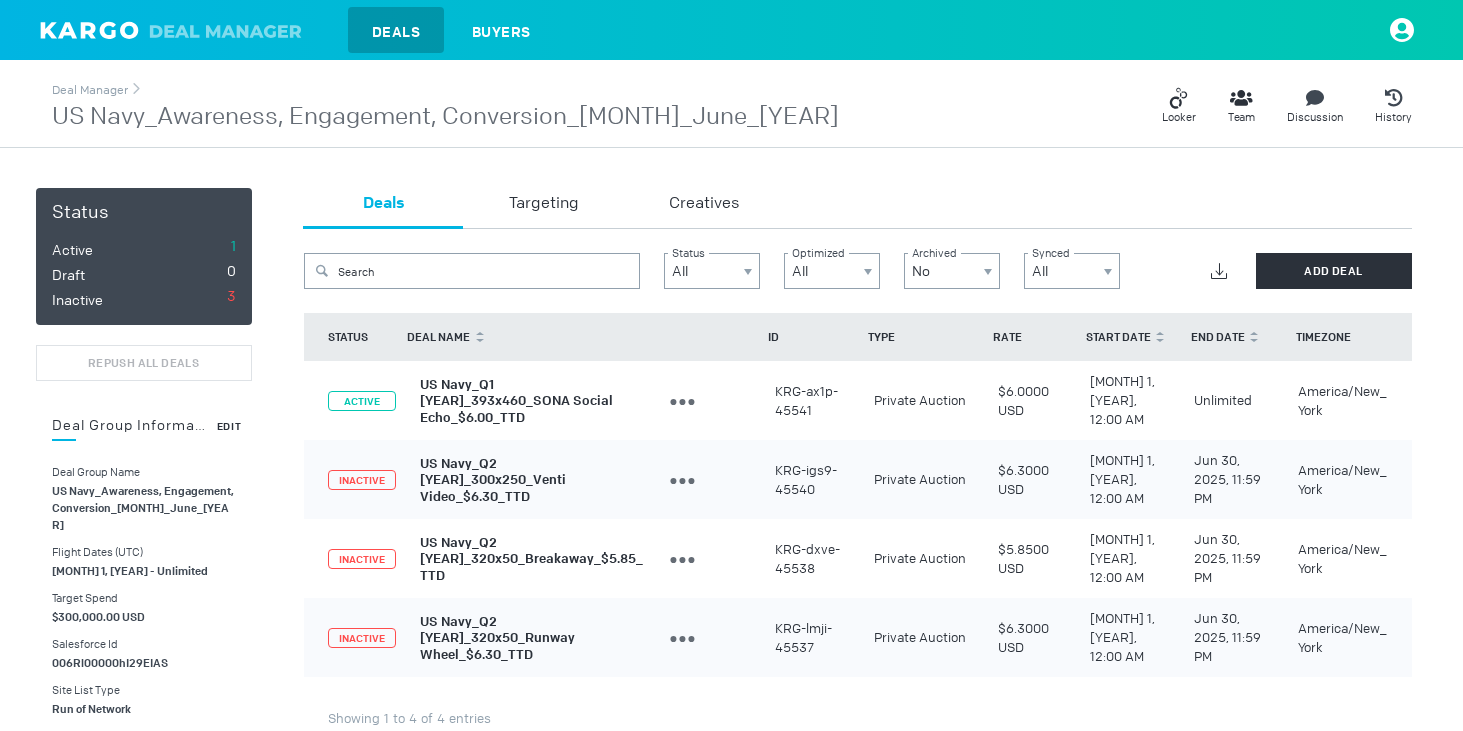 click on "Edit" at bounding box center [229, 426] 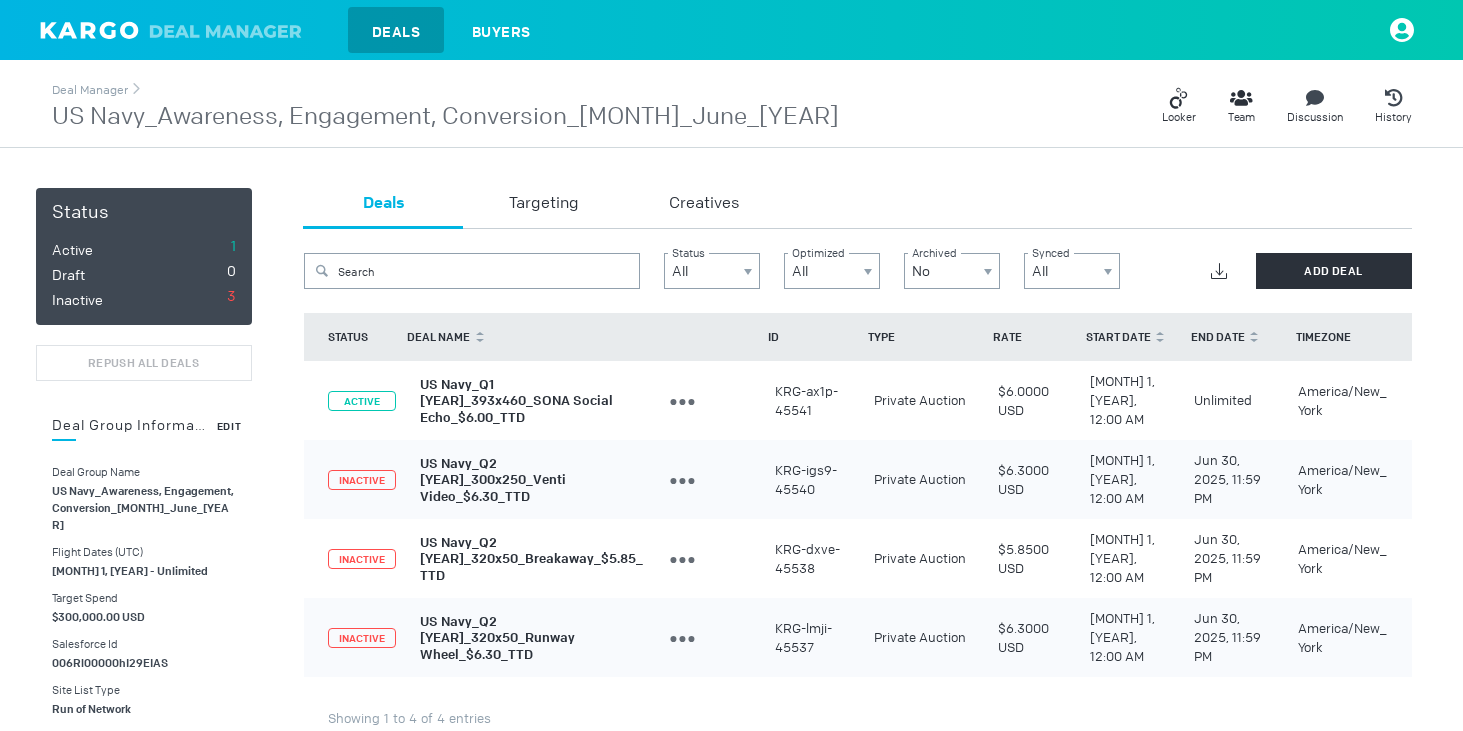 click on "Edit" at bounding box center [229, 426] 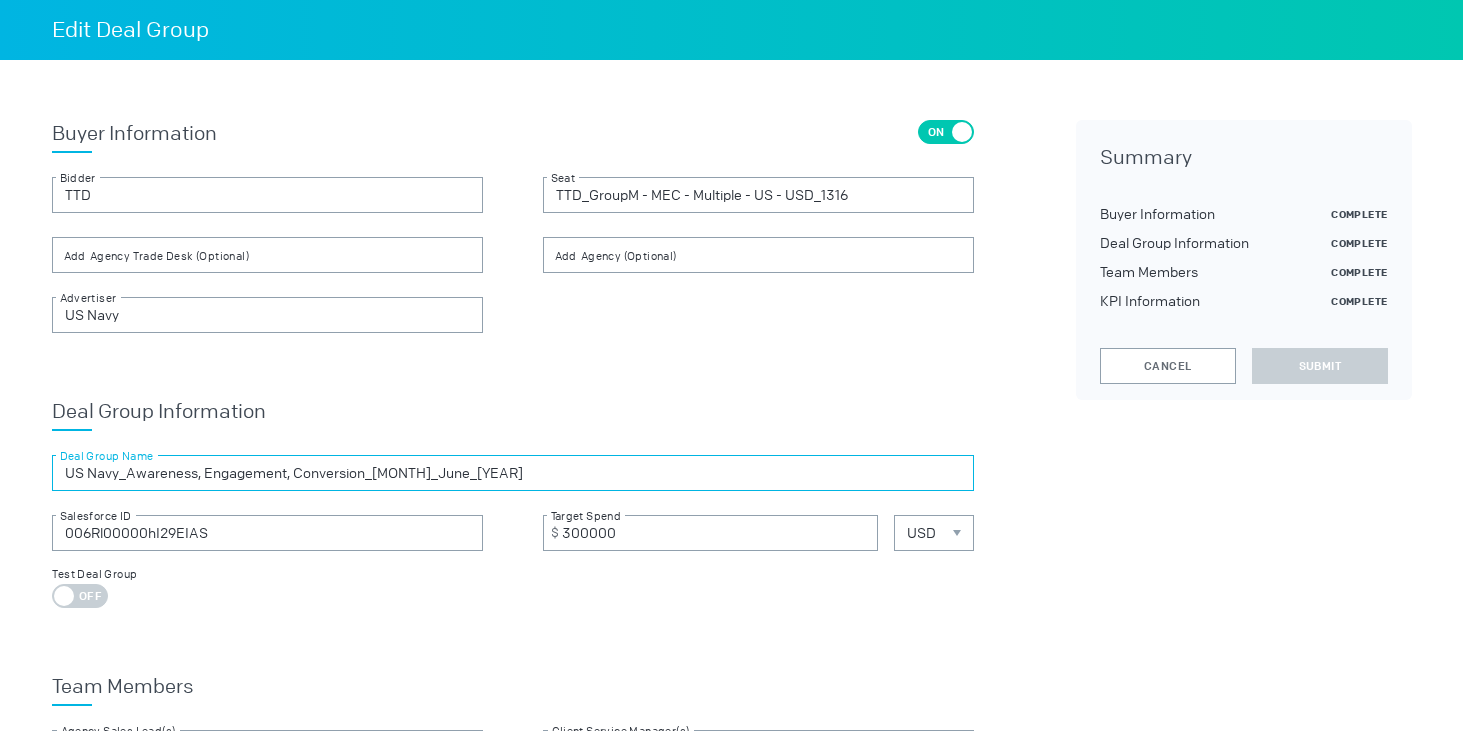 click on "US Navy_Awareness, Engagement, Conversion_May_June_2025" at bounding box center [513, 473] 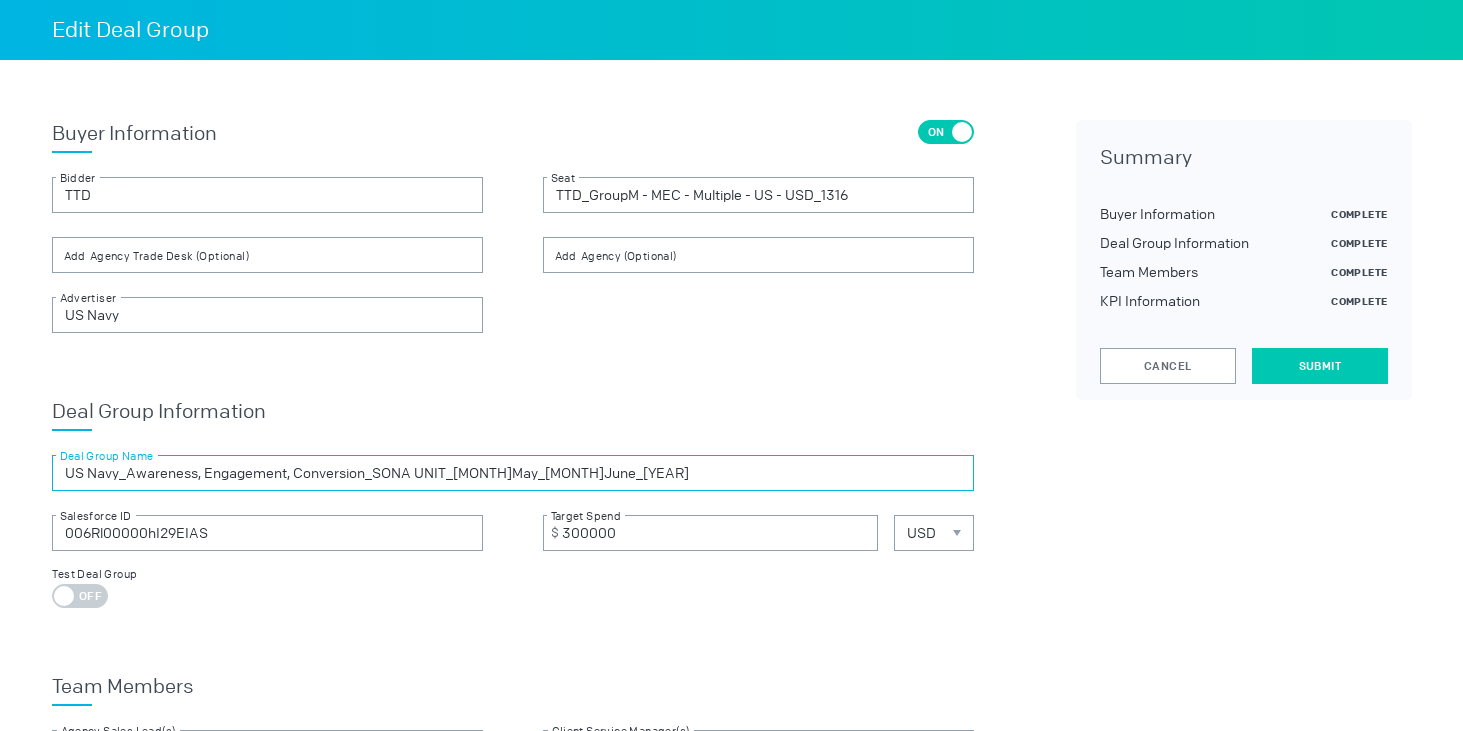 type on "US Navy_Awareness, Engagement, Conversion_SONA UNIT_May_June_2025" 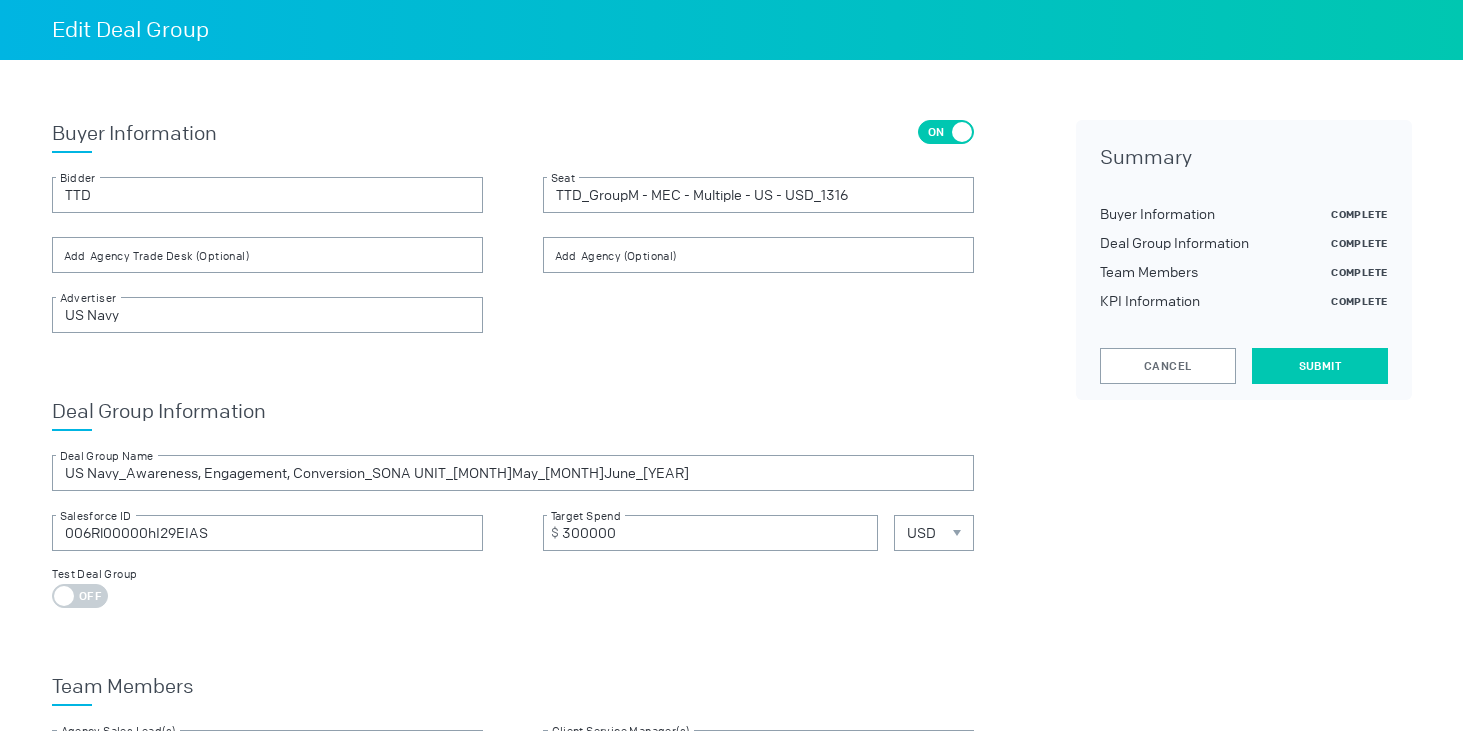 click on "Submit" at bounding box center [1319, 366] 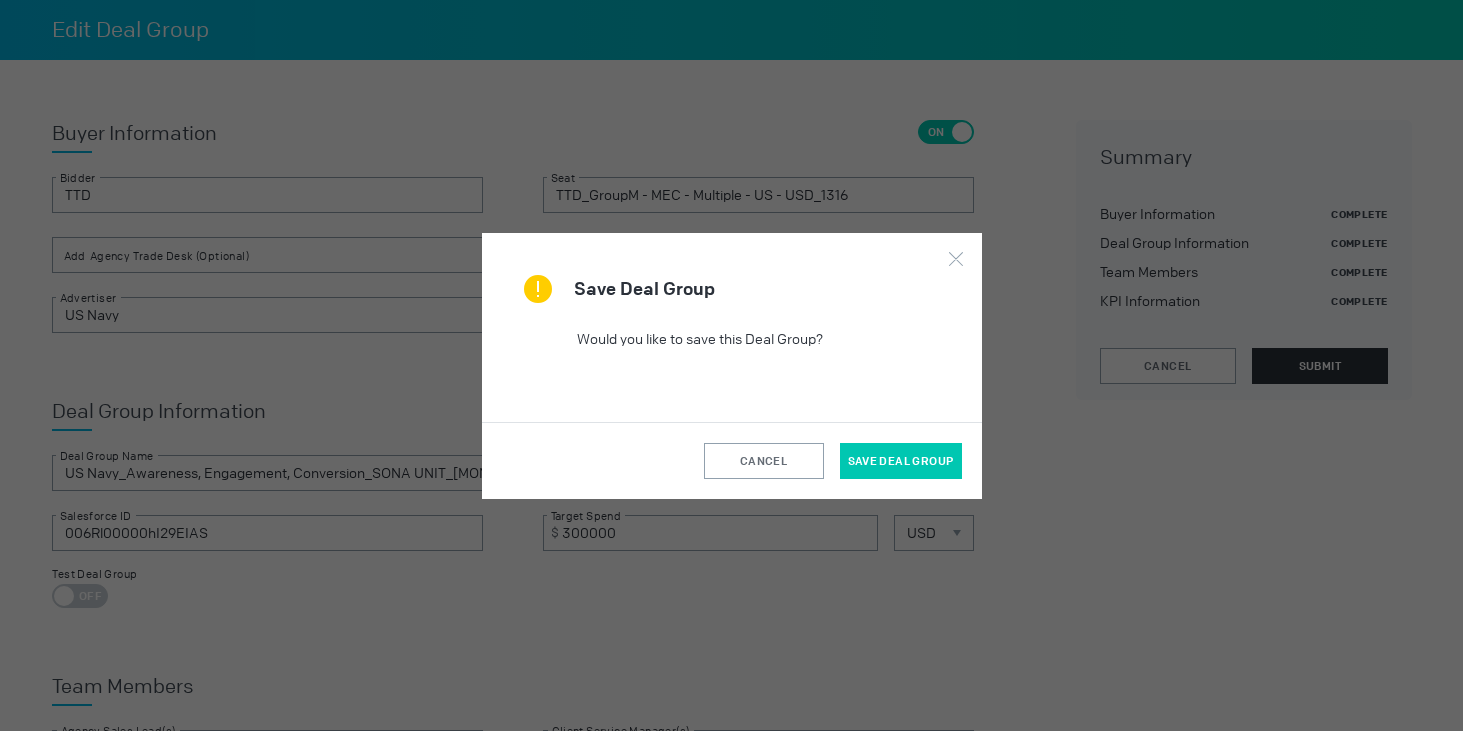 click on "Save Deal Group" at bounding box center [901, 461] 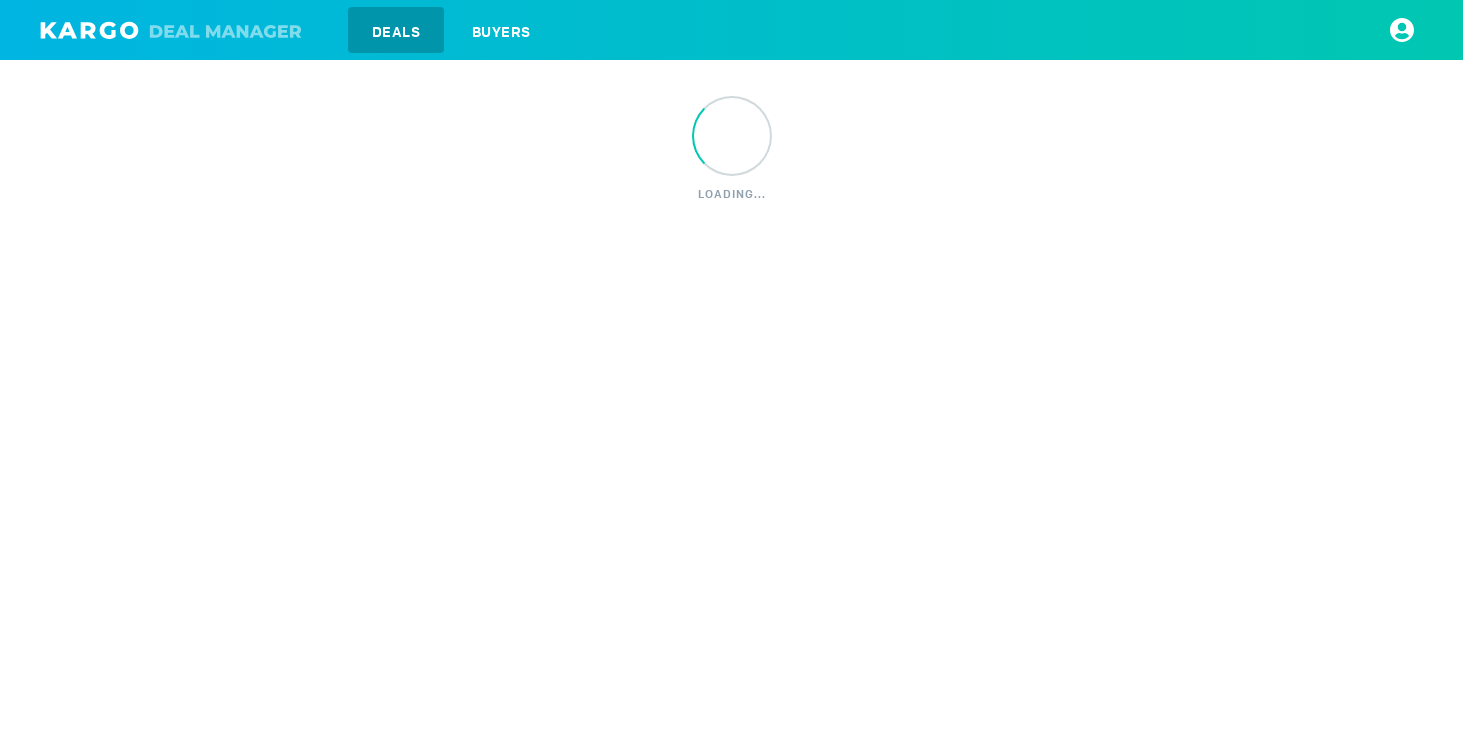 scroll, scrollTop: 0, scrollLeft: 0, axis: both 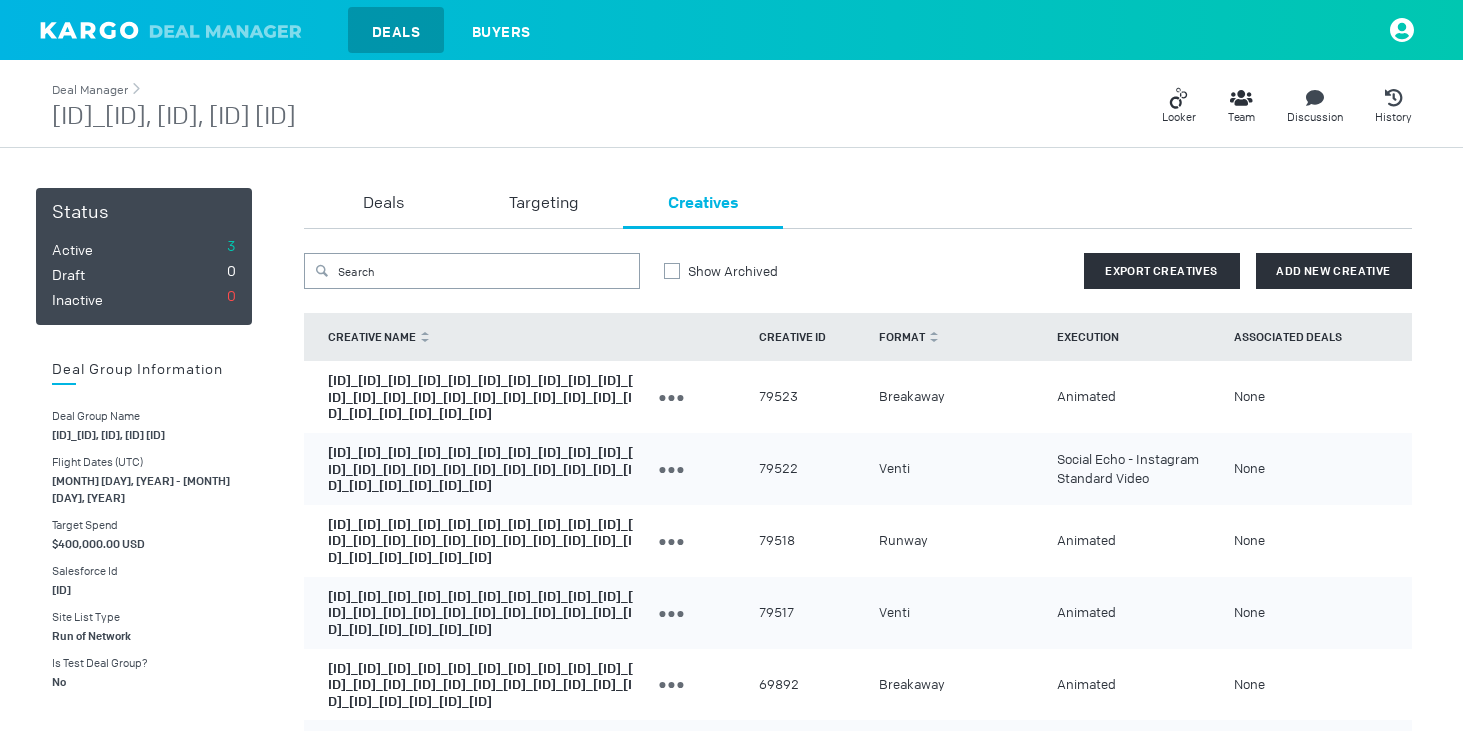 click on "Deal Manager" at bounding box center (90, 90) 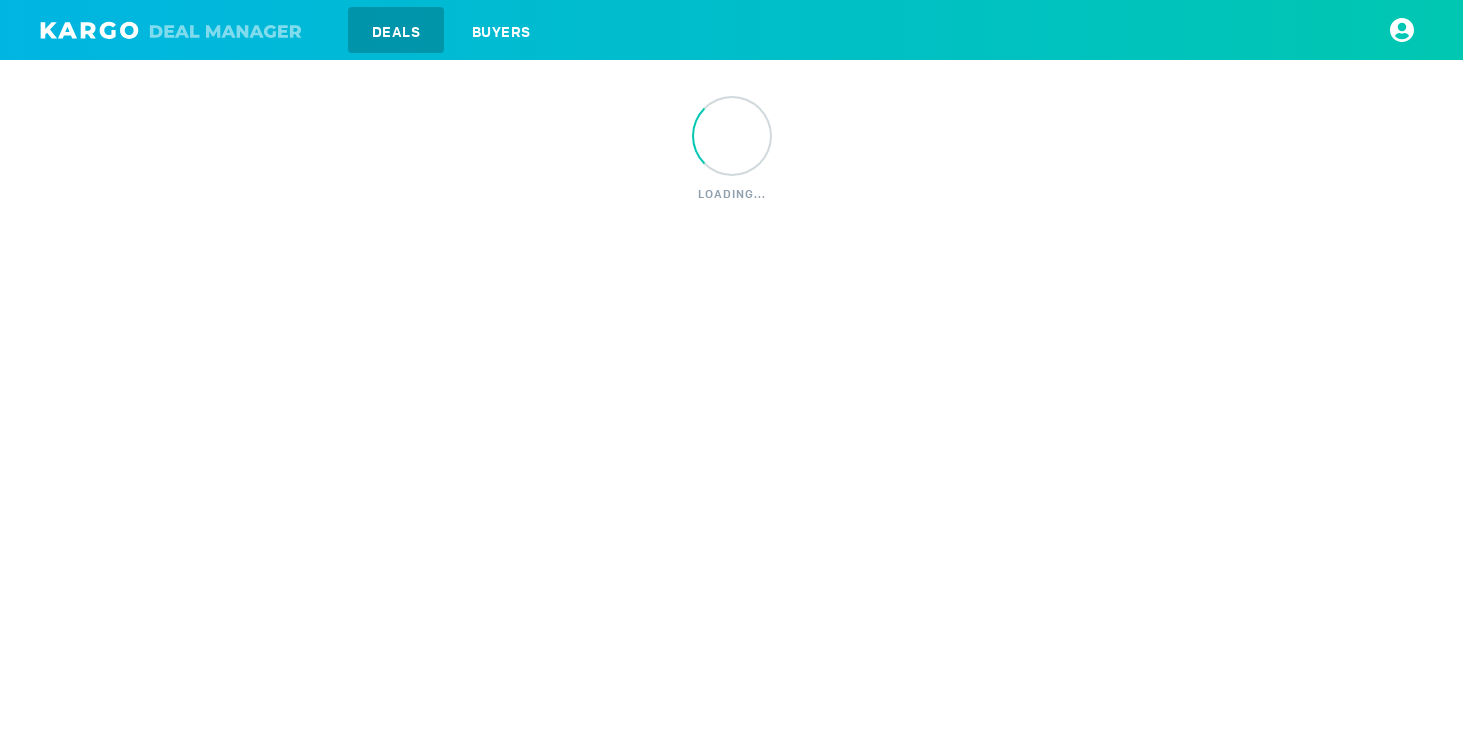 scroll, scrollTop: 0, scrollLeft: 0, axis: both 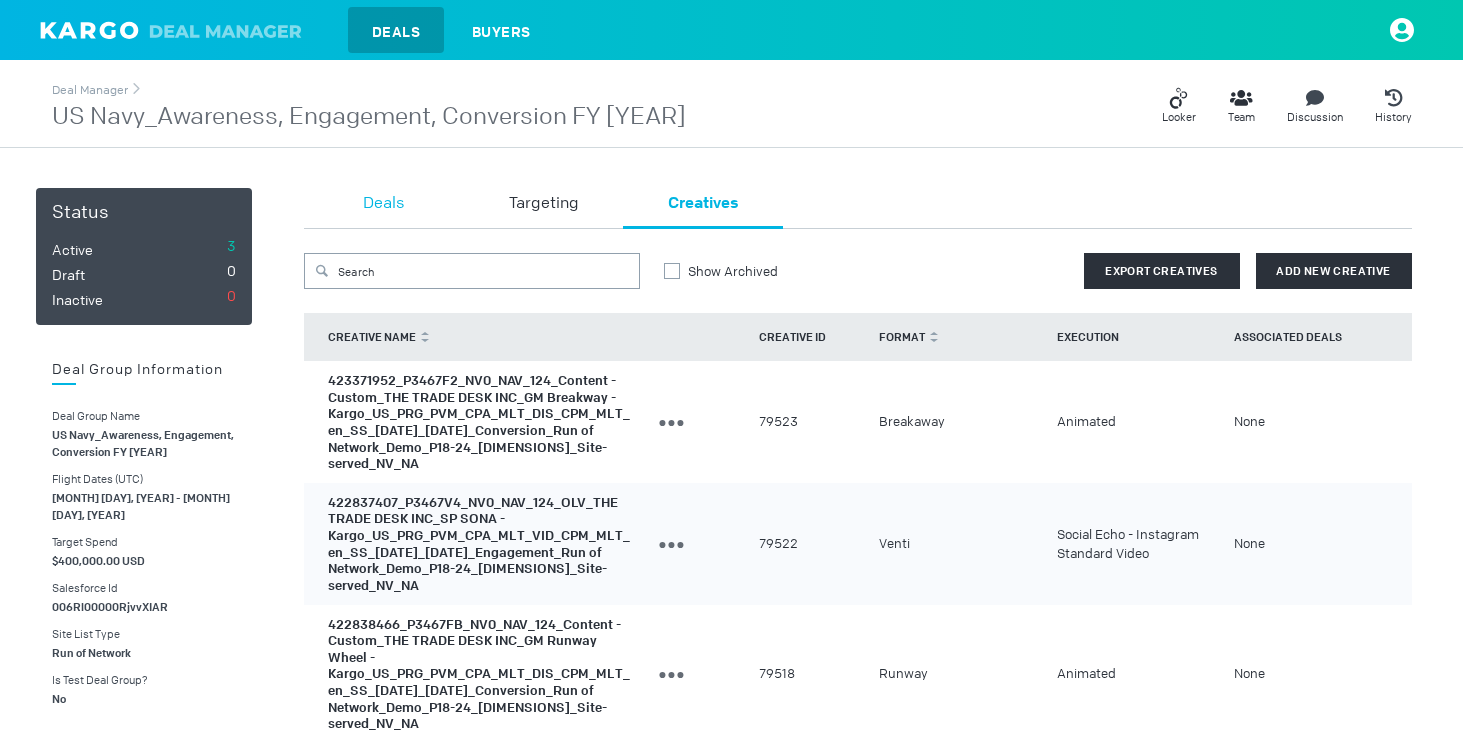click on "Deals" at bounding box center [383, 204] 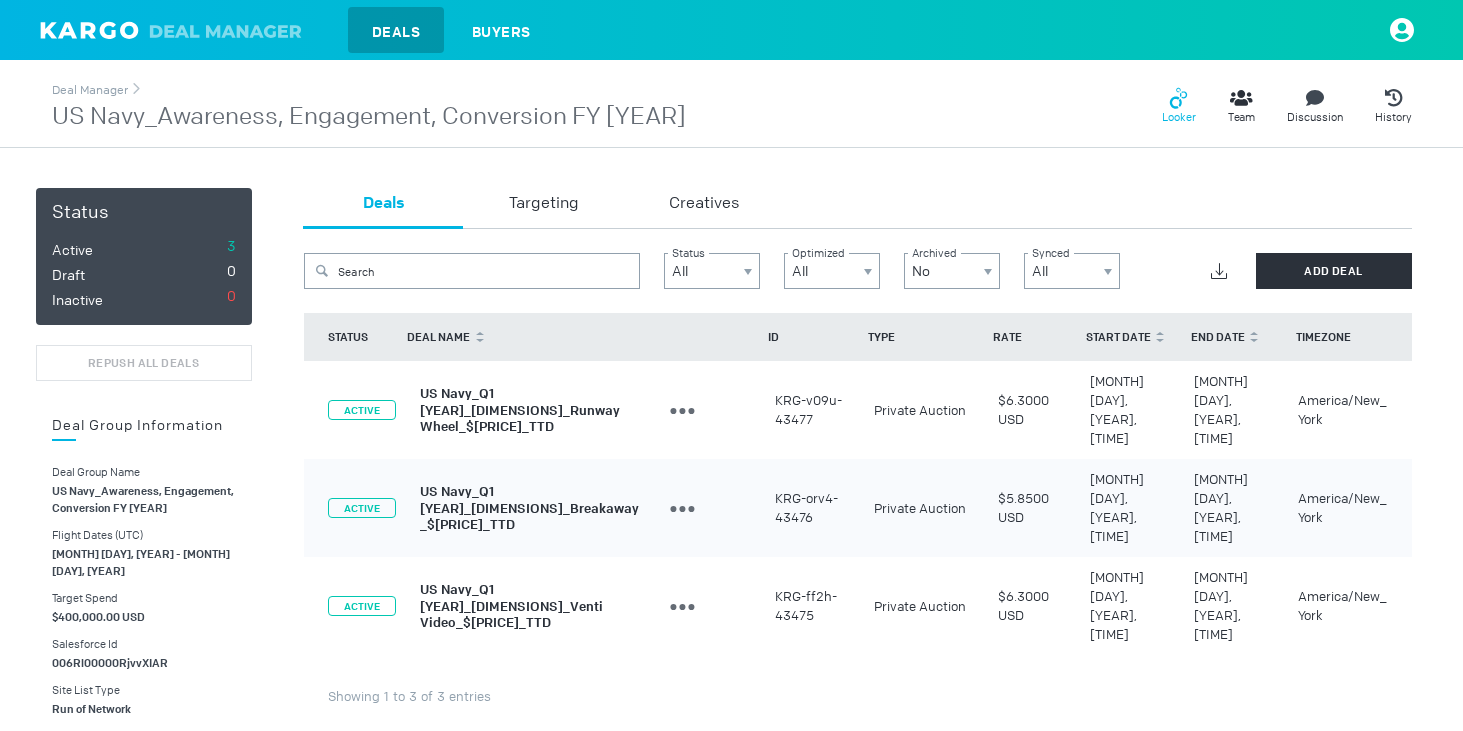 click at bounding box center (1178, 98) 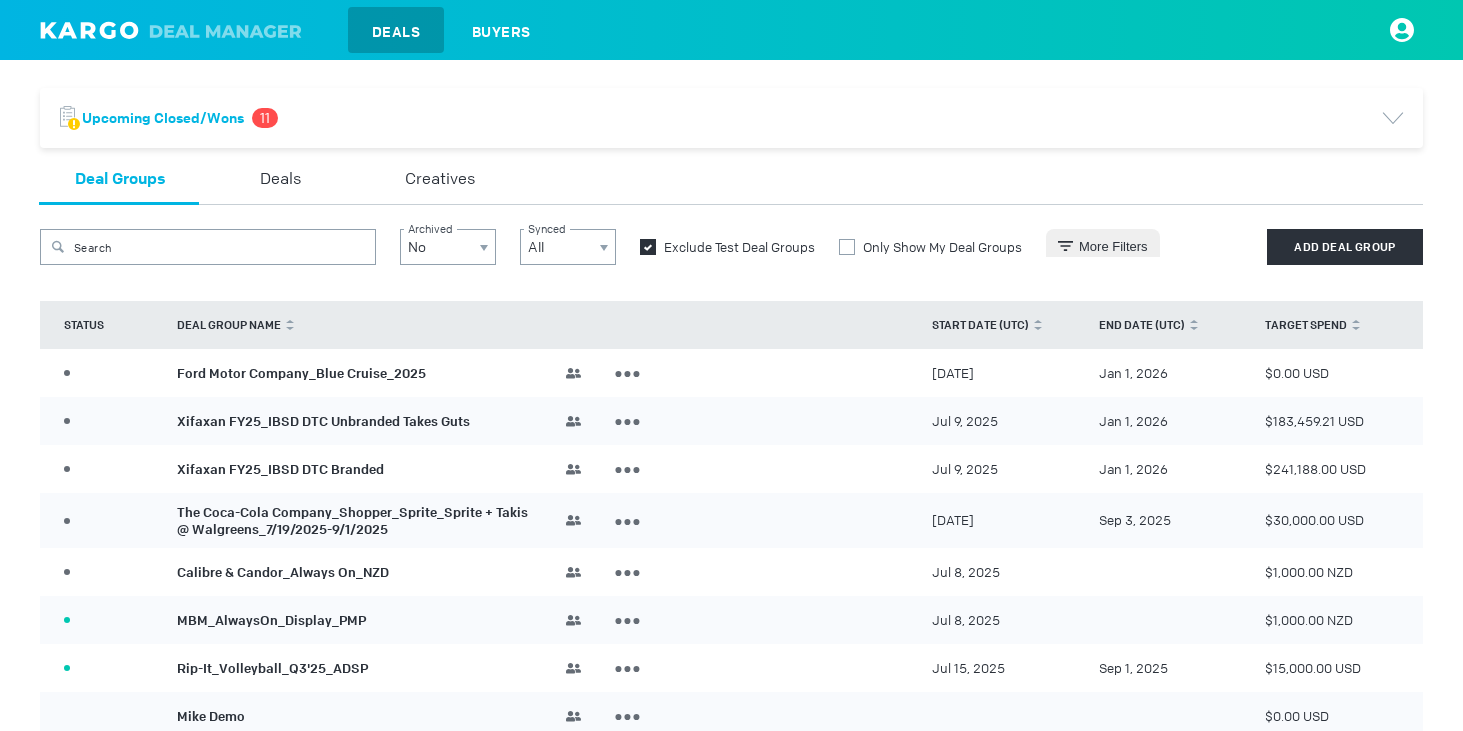 scroll, scrollTop: 0, scrollLeft: 0, axis: both 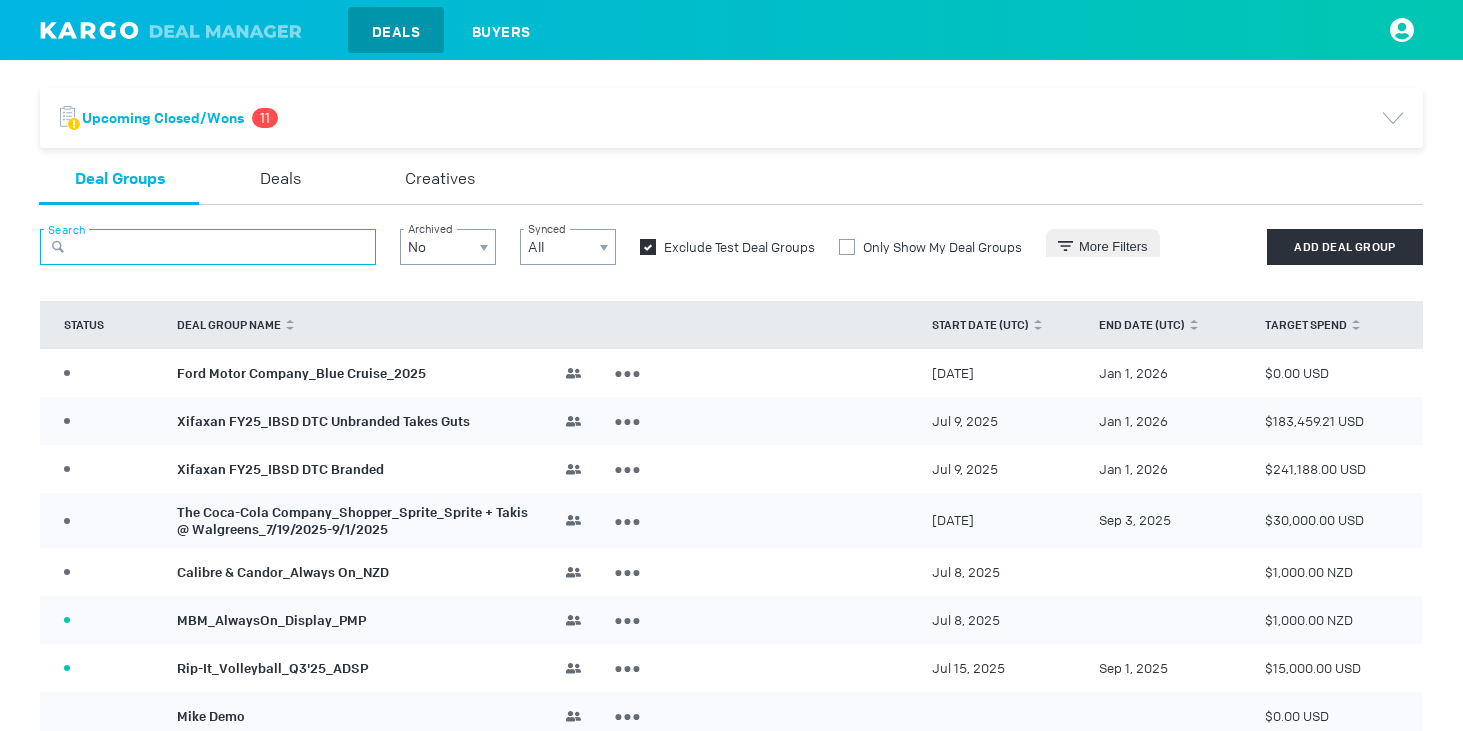 click at bounding box center (208, 247) 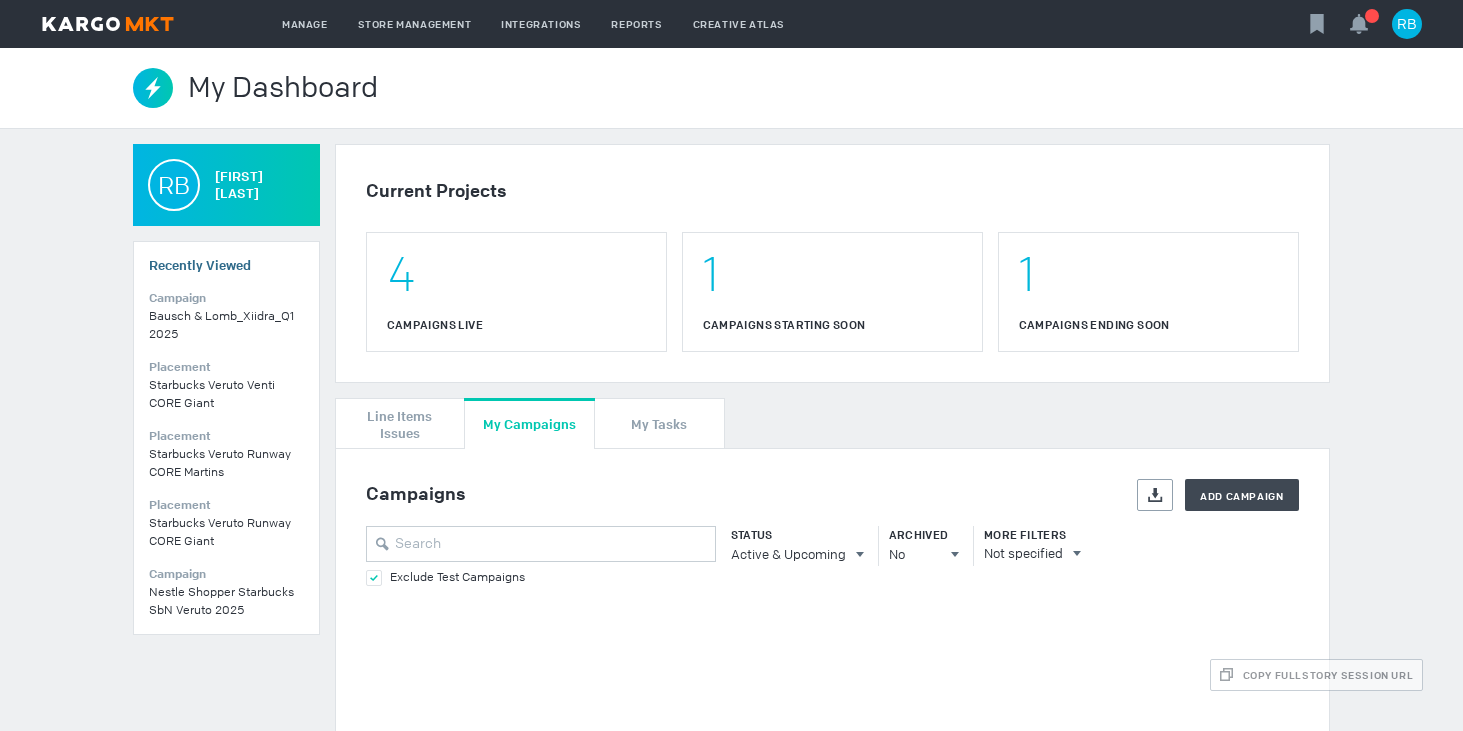 scroll, scrollTop: 0, scrollLeft: 0, axis: both 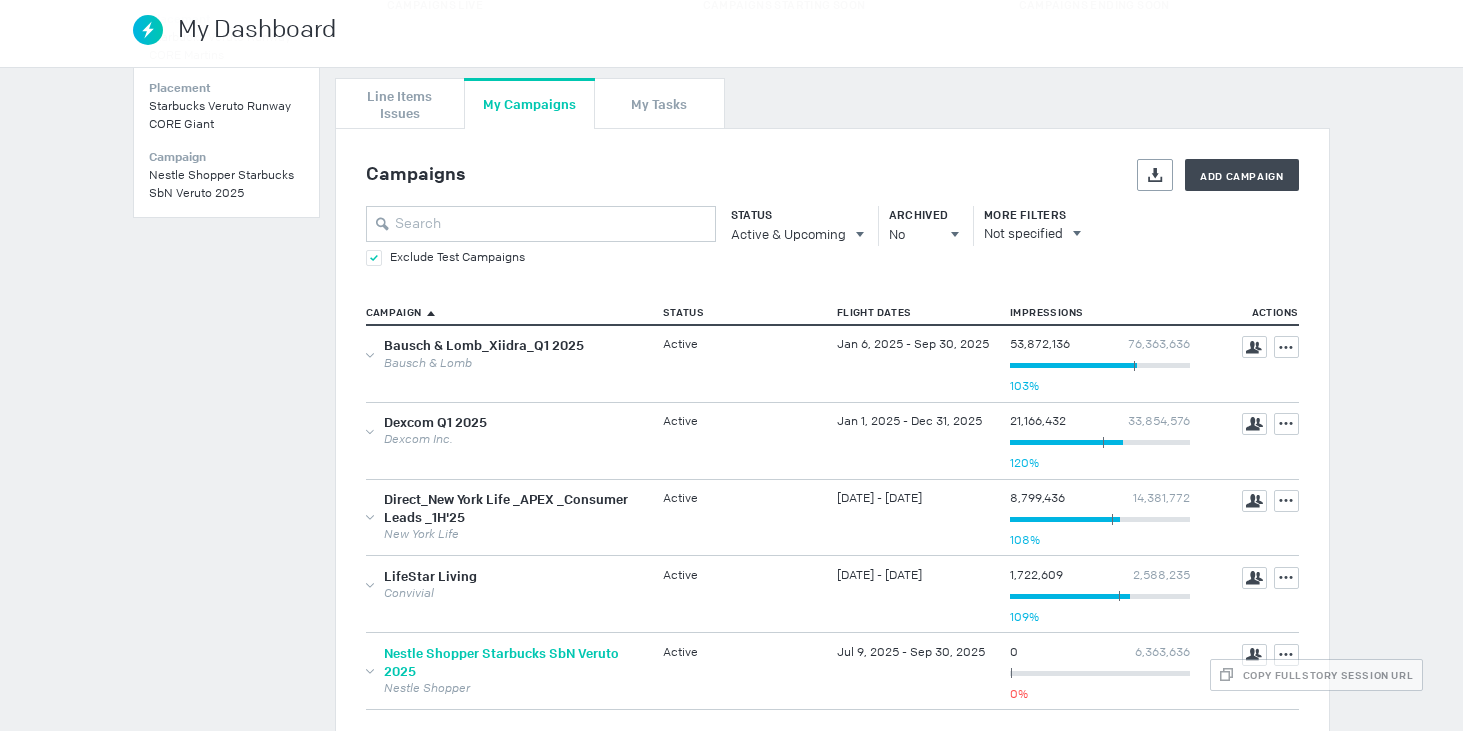 click on "Nestle Shopper Starbucks SbN Veruto 2025" at bounding box center (501, 662) 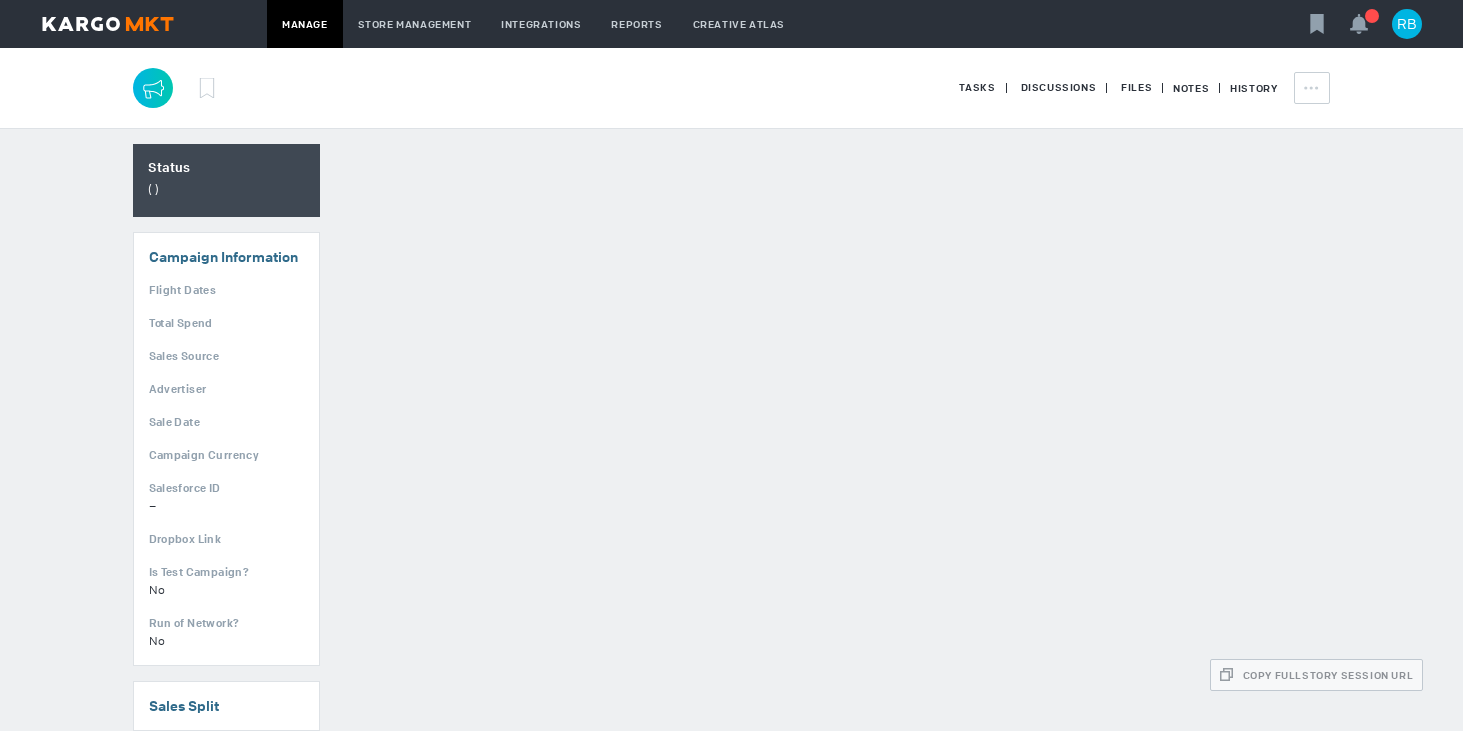 scroll, scrollTop: 0, scrollLeft: 0, axis: both 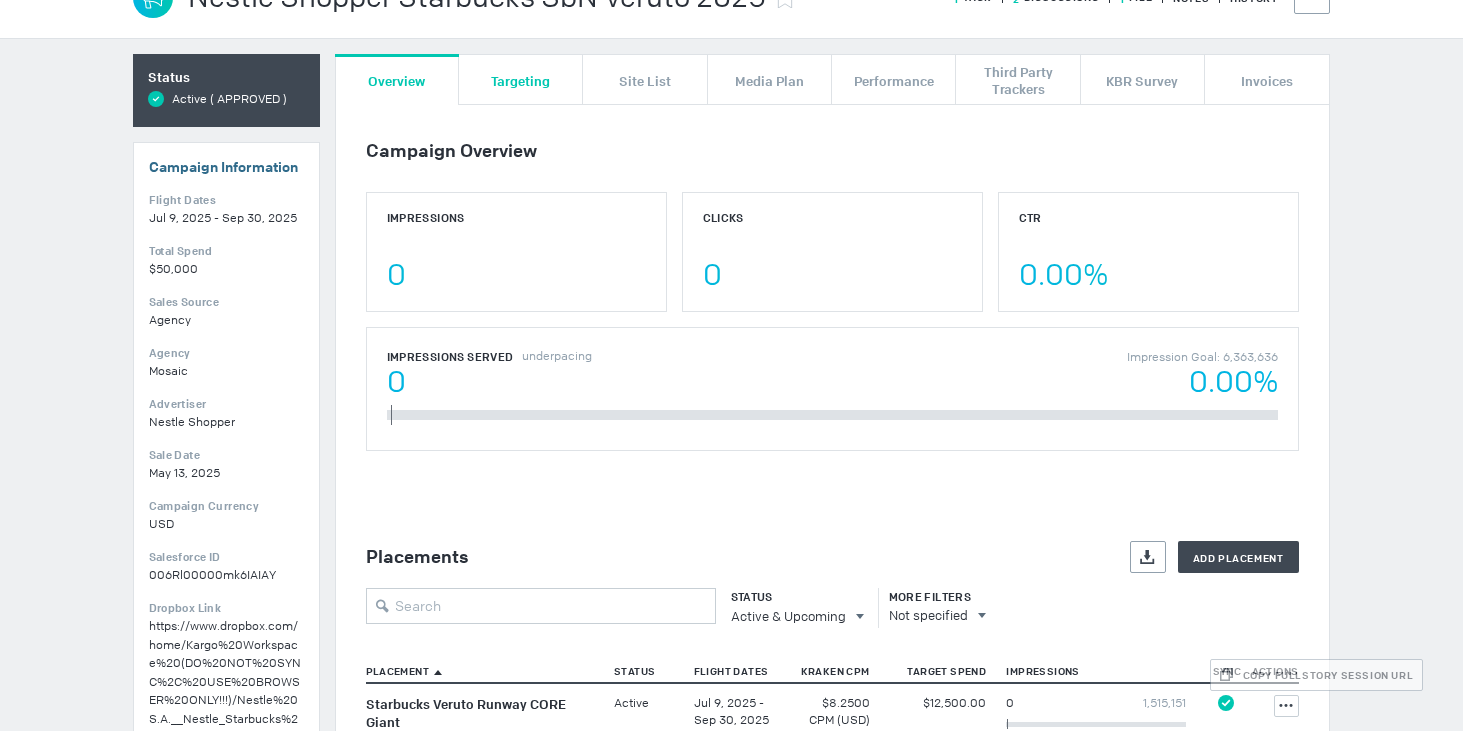 click on "Targeting" at bounding box center [520, 80] 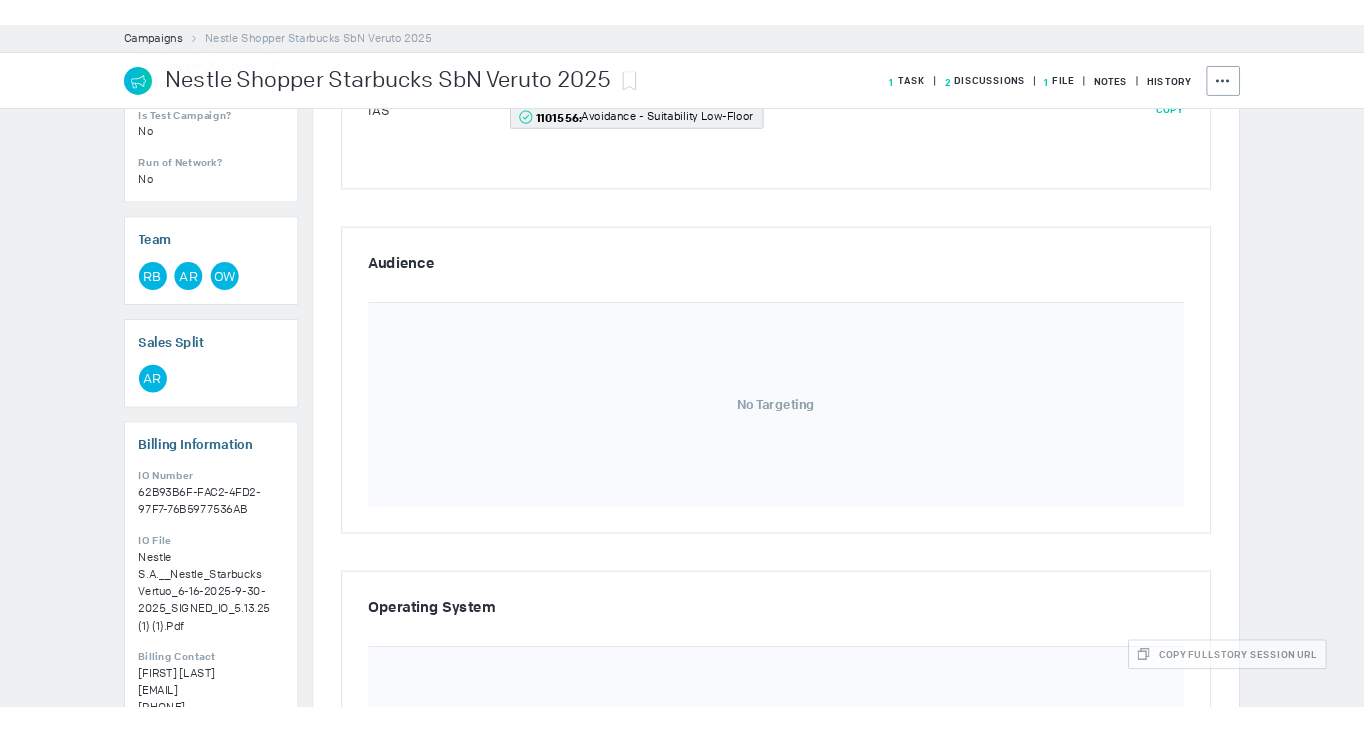 scroll, scrollTop: 236, scrollLeft: 0, axis: vertical 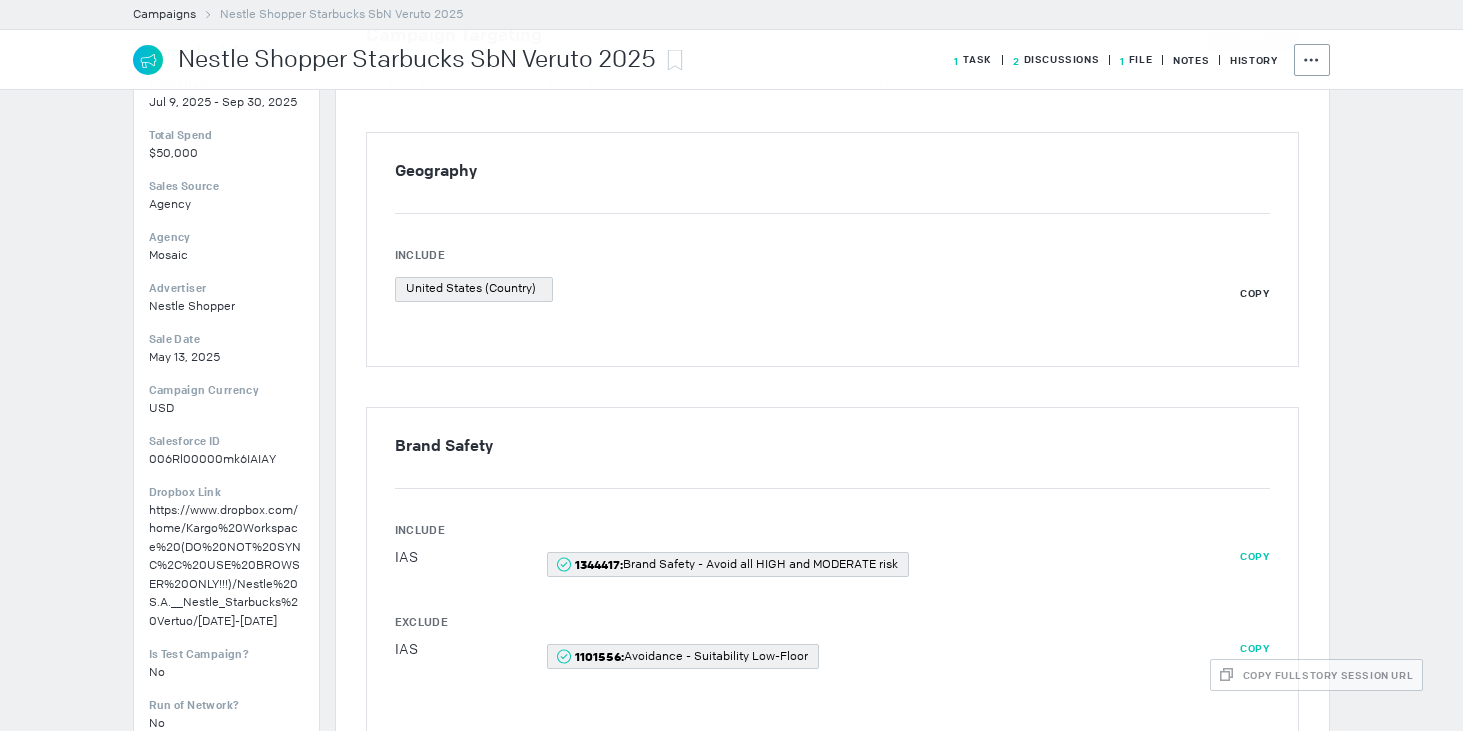 click on "1 Task" at bounding box center (973, 59) 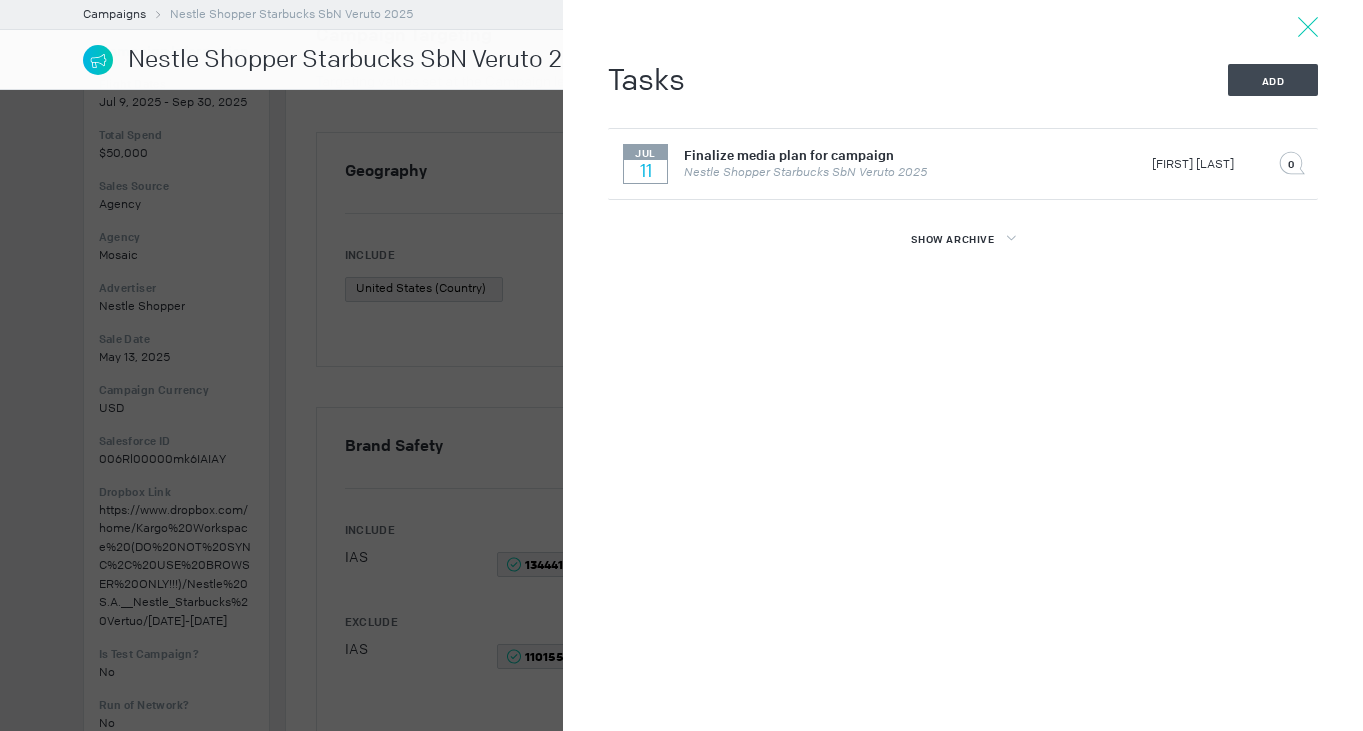 click at bounding box center [1308, 27] 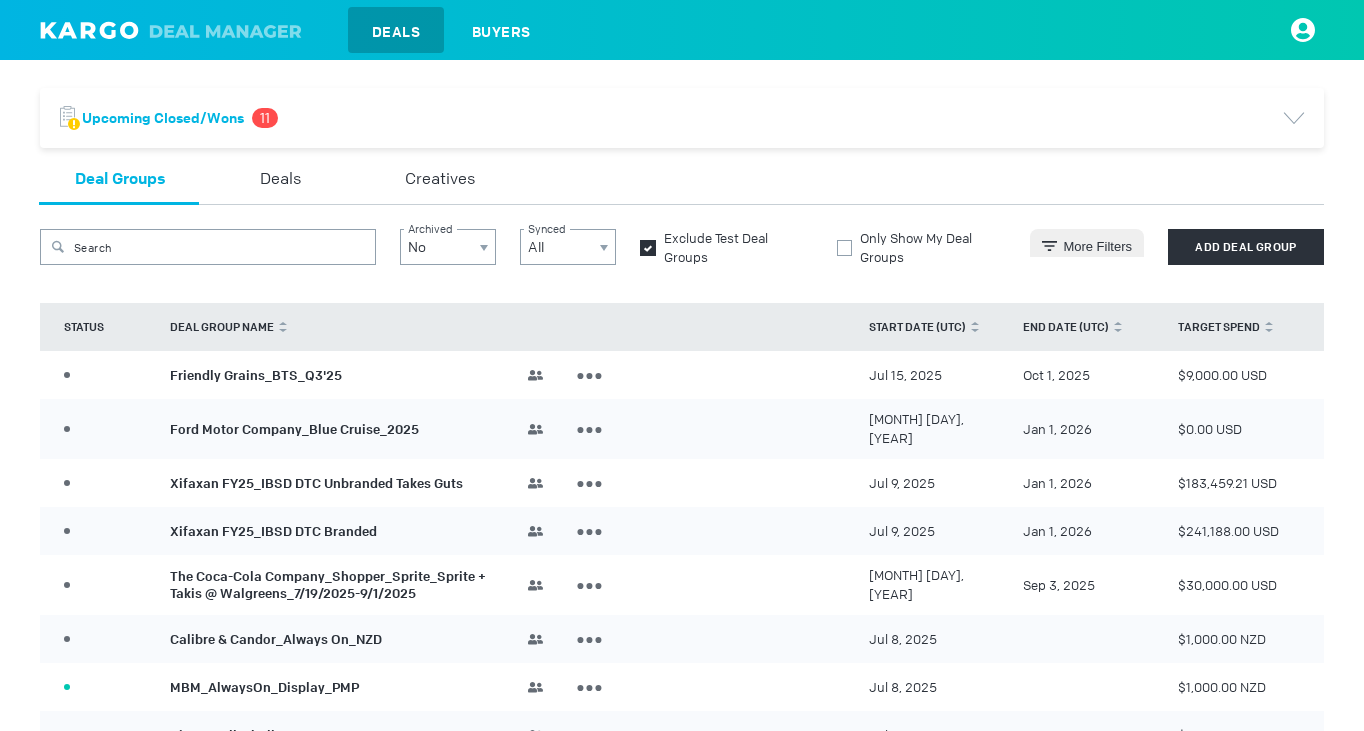 scroll, scrollTop: 0, scrollLeft: 0, axis: both 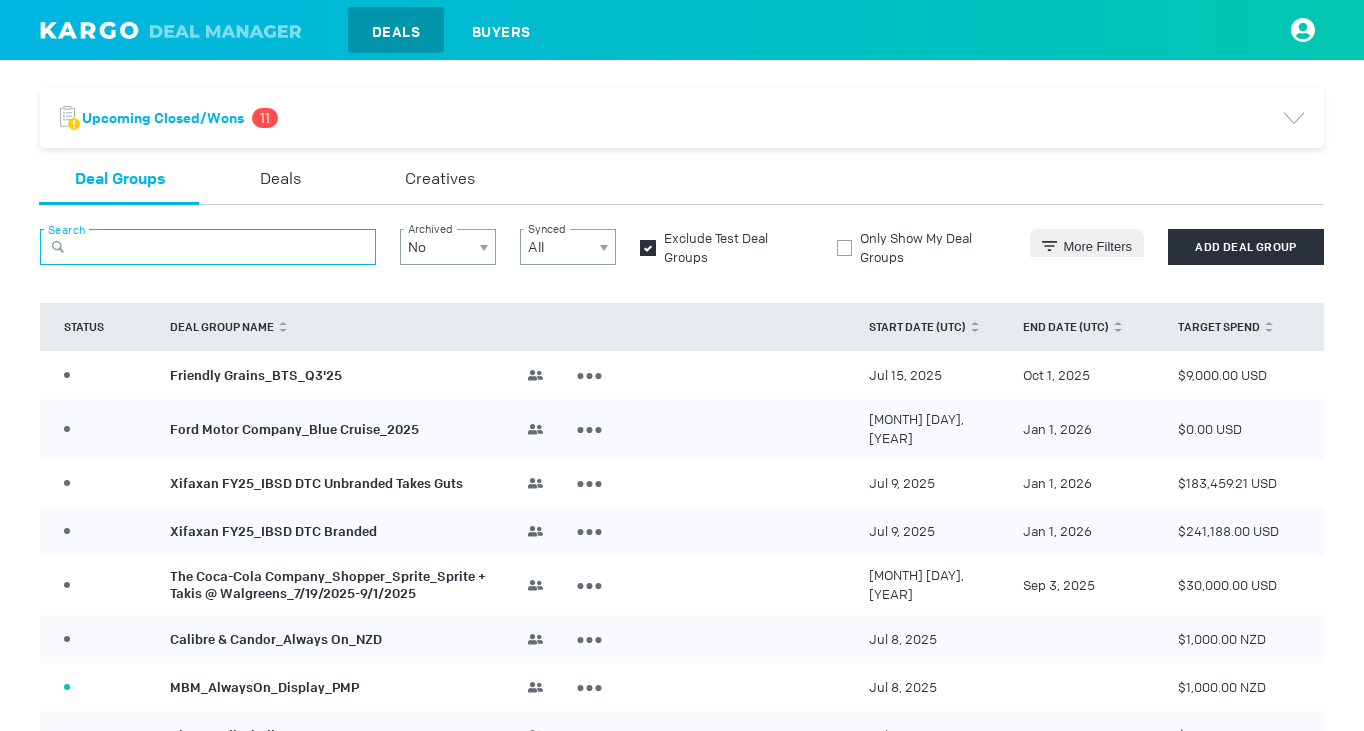click at bounding box center [208, 247] 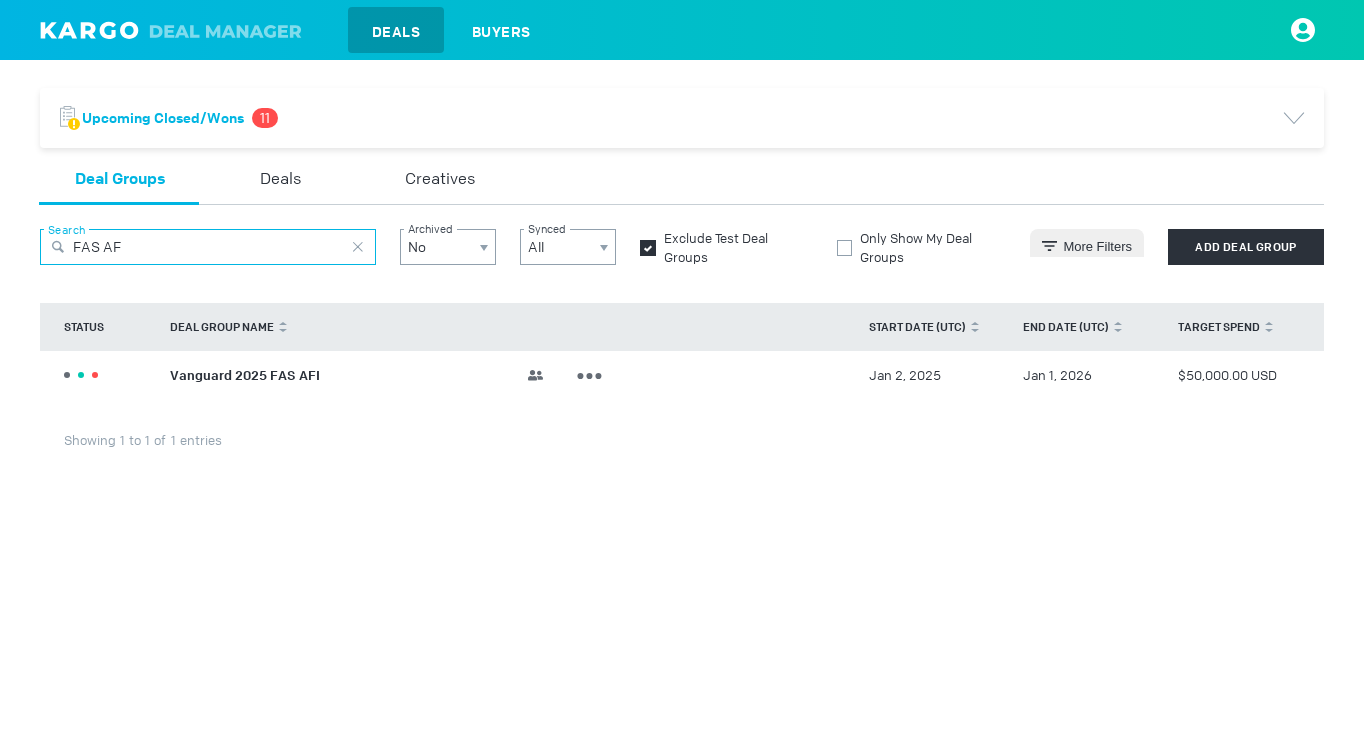 type on "FAS AF" 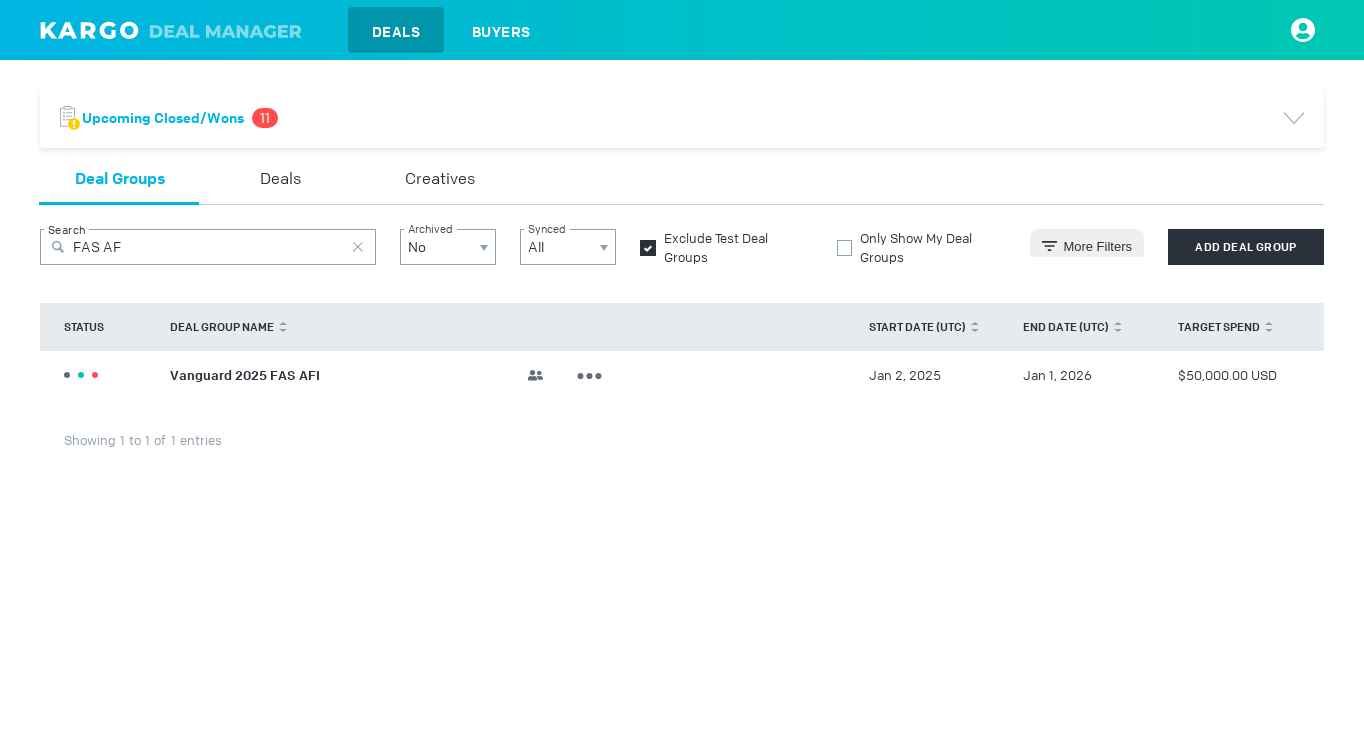 click on "Vanguard  2025  FAS AFI" at bounding box center [245, 374] 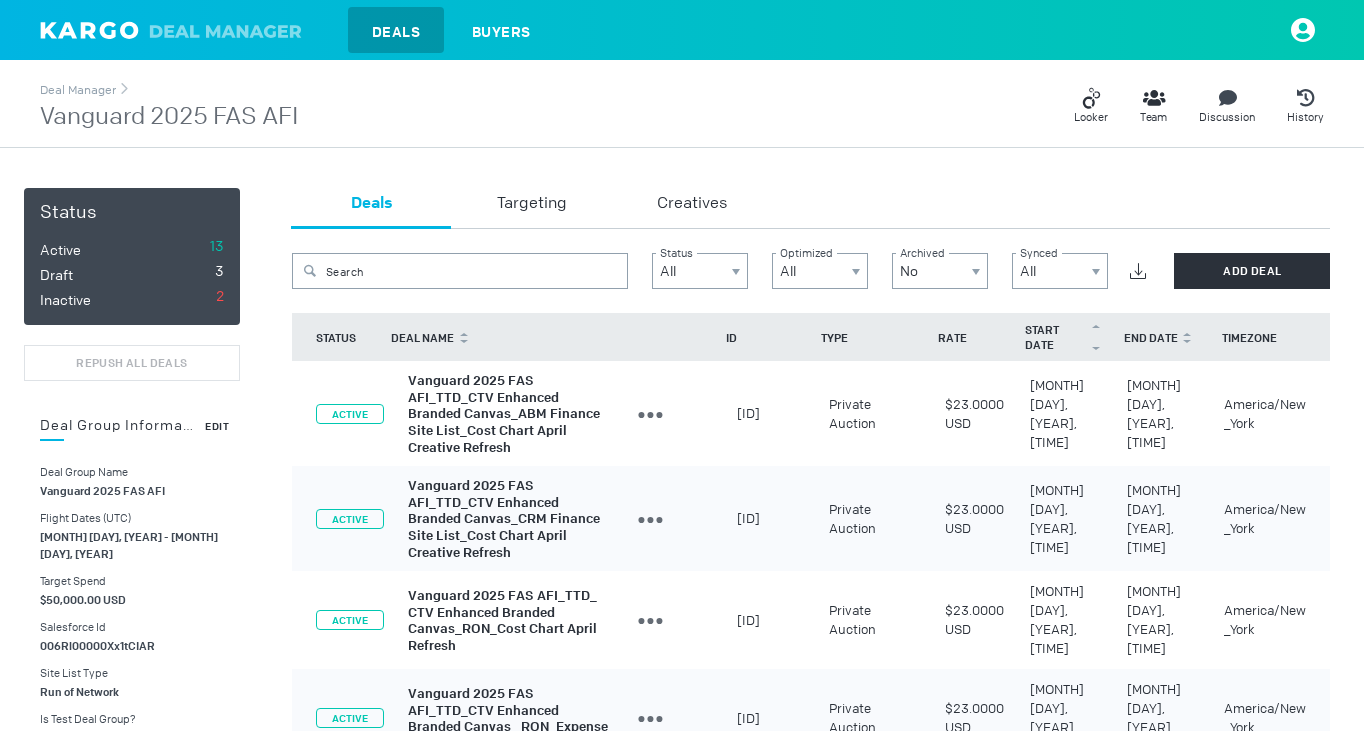 click on "Edit" at bounding box center [217, 426] 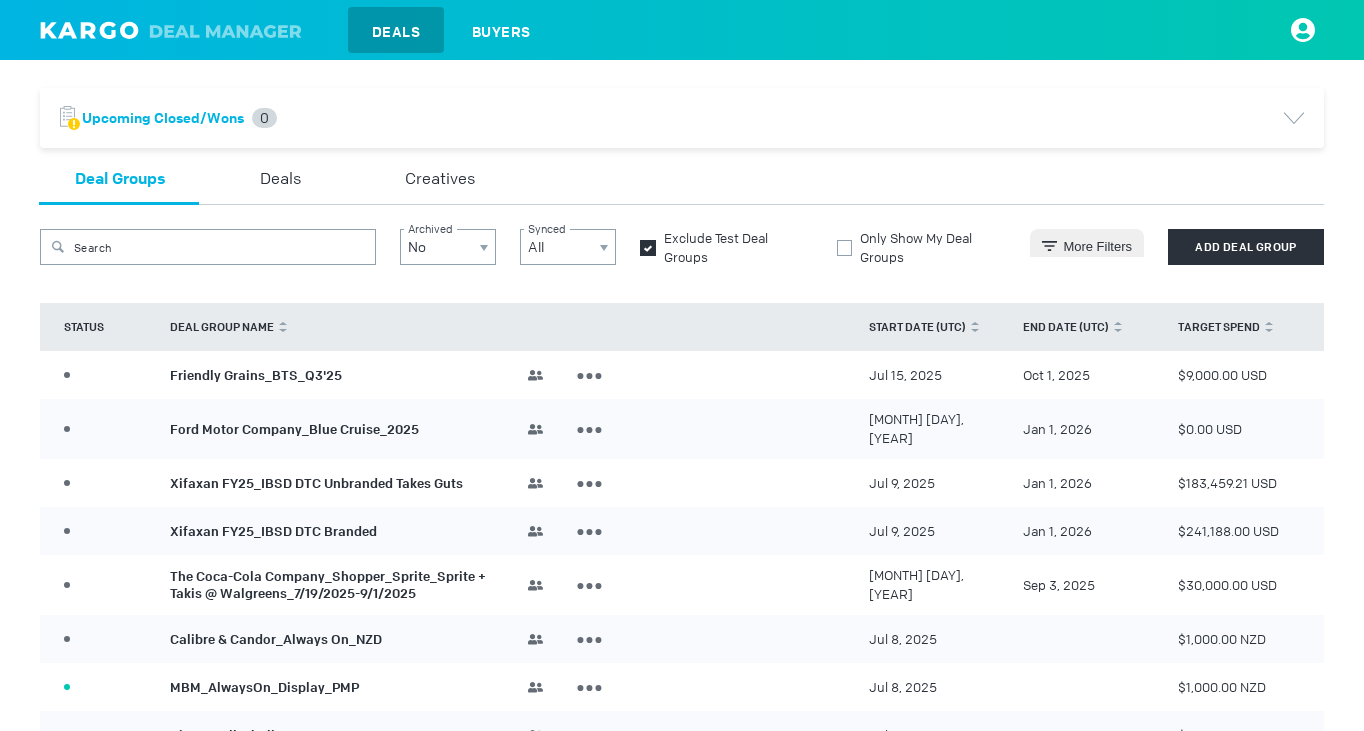 scroll, scrollTop: 0, scrollLeft: 0, axis: both 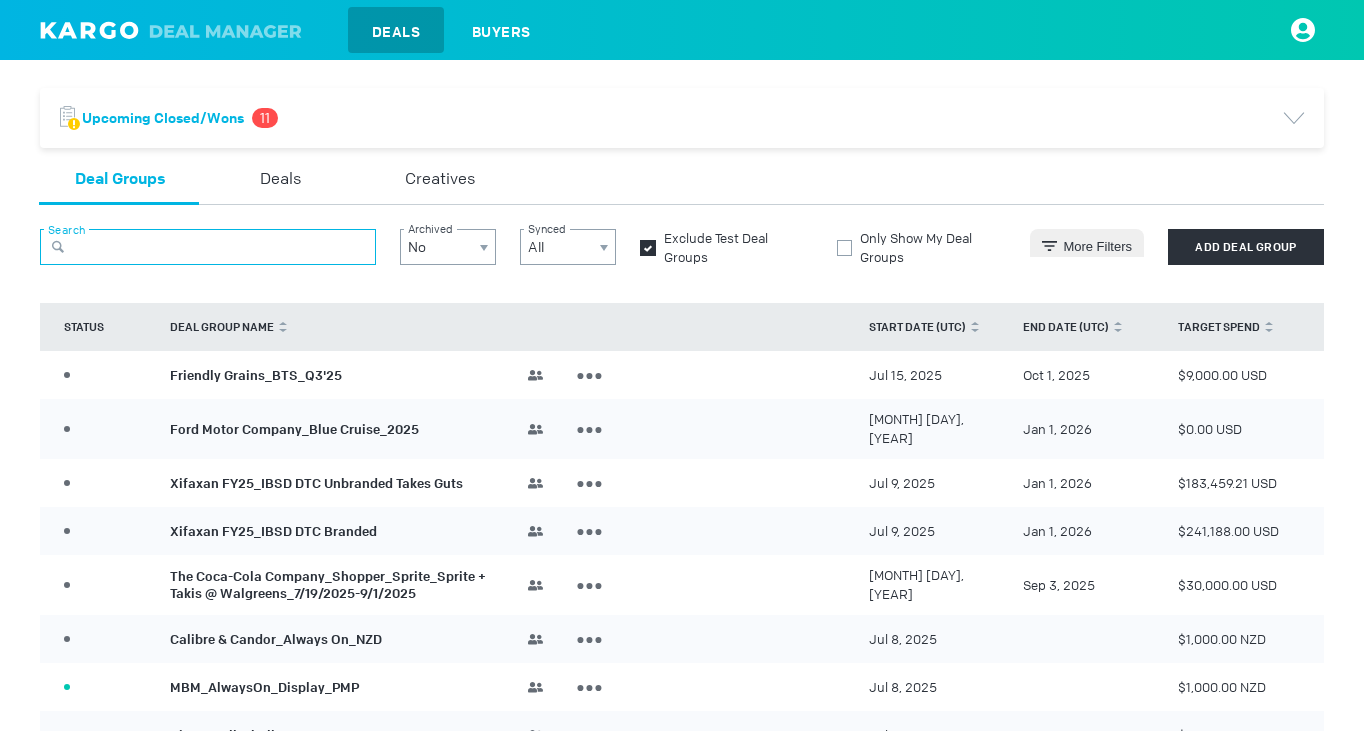 click at bounding box center (208, 247) 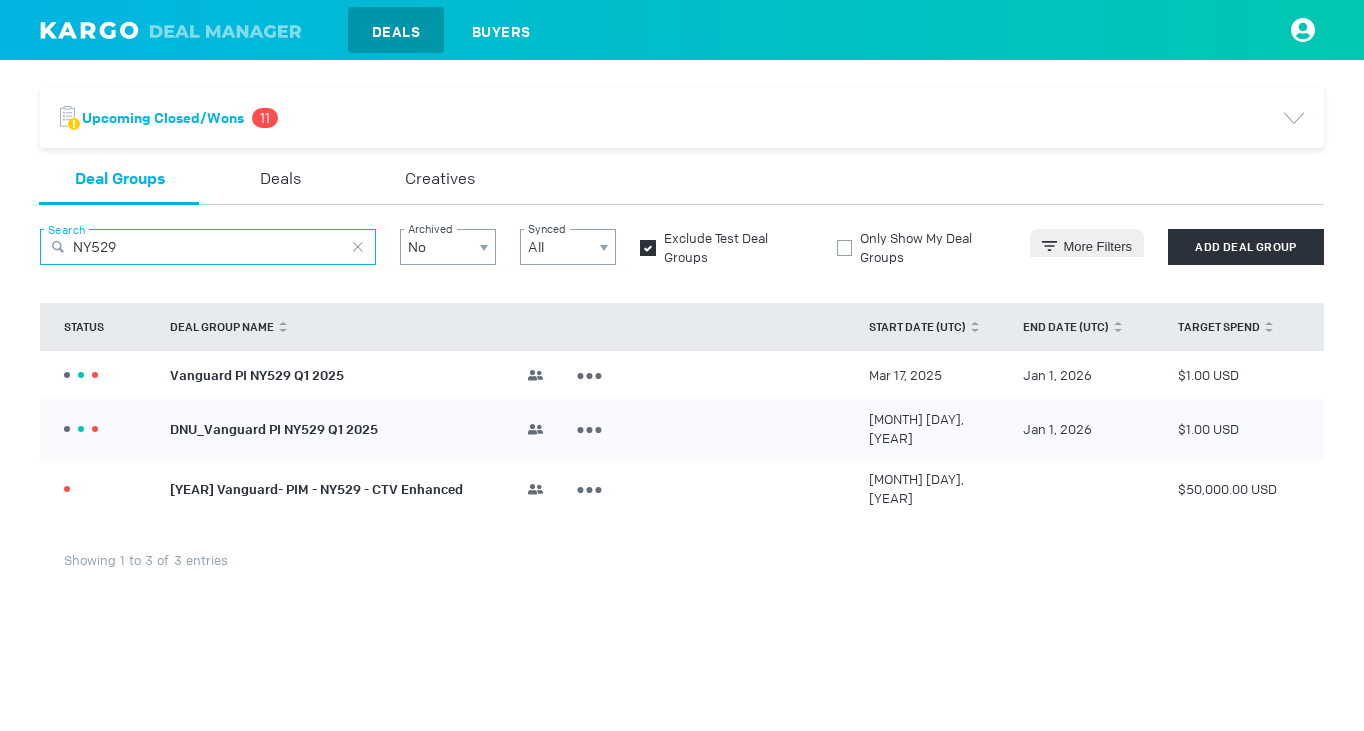 type on "NY529" 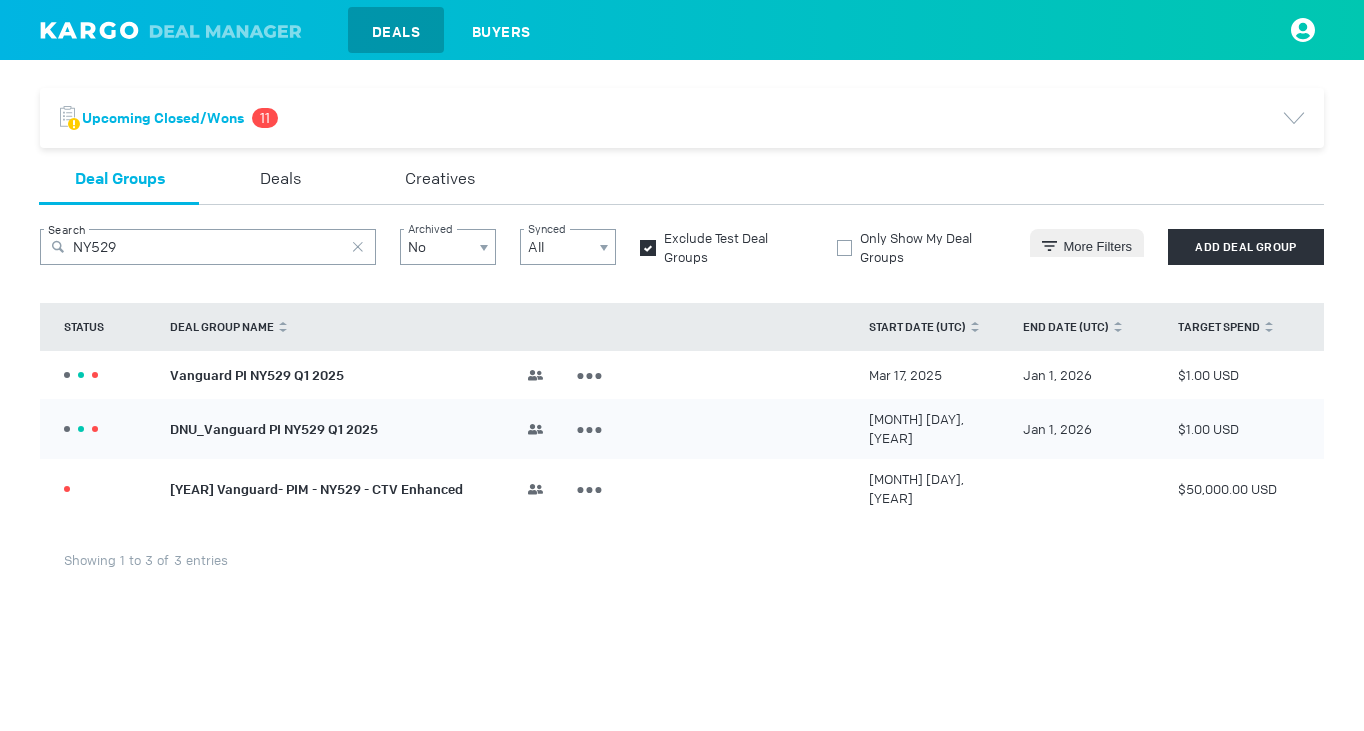 click on "Vanguard PI NY529 Q1 2025" at bounding box center [257, 374] 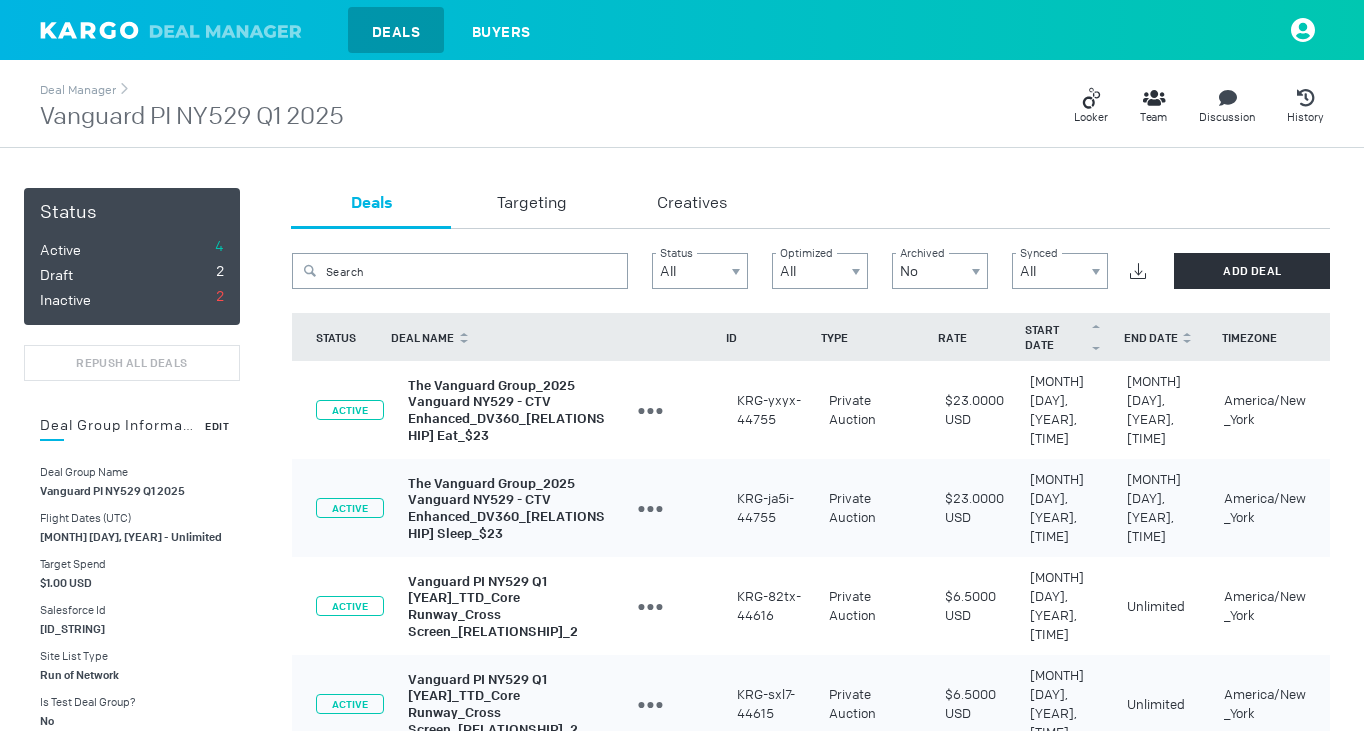 click on "Edit" at bounding box center (217, 426) 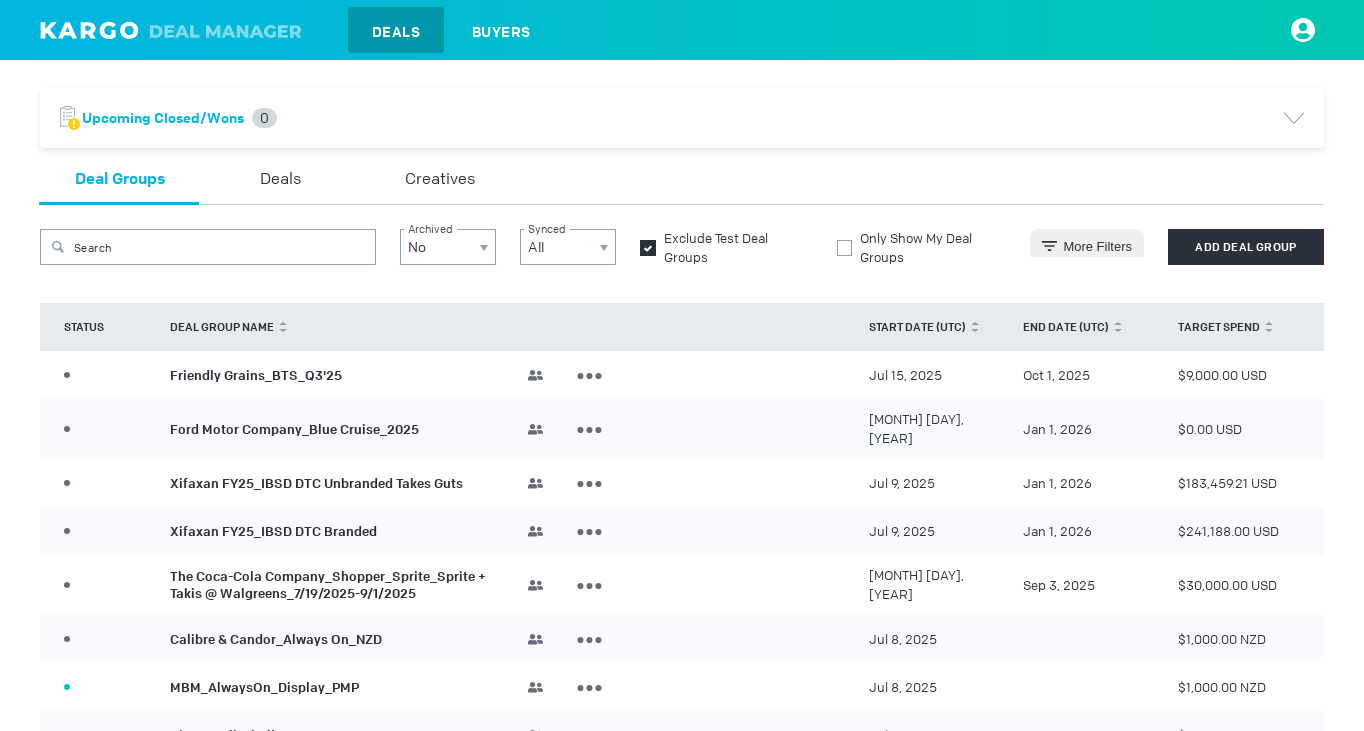 scroll, scrollTop: 0, scrollLeft: 0, axis: both 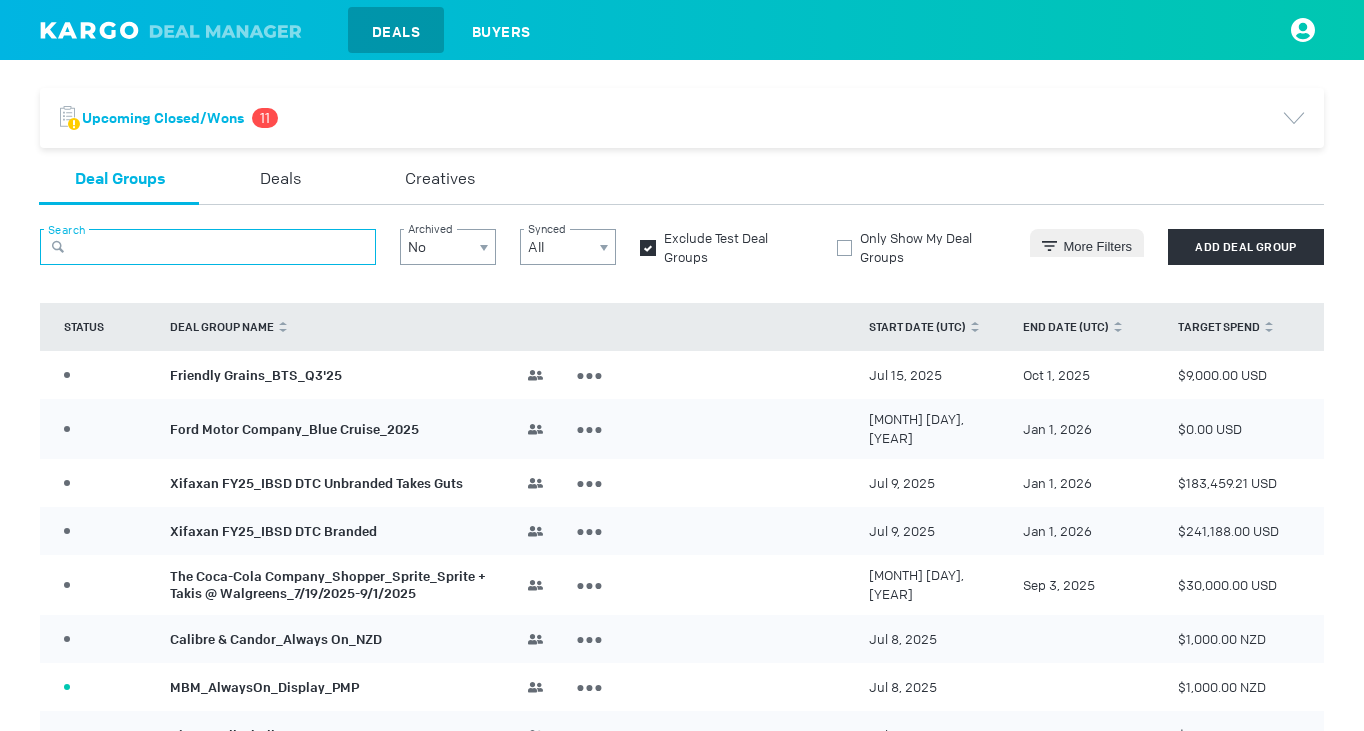 click at bounding box center (208, 247) 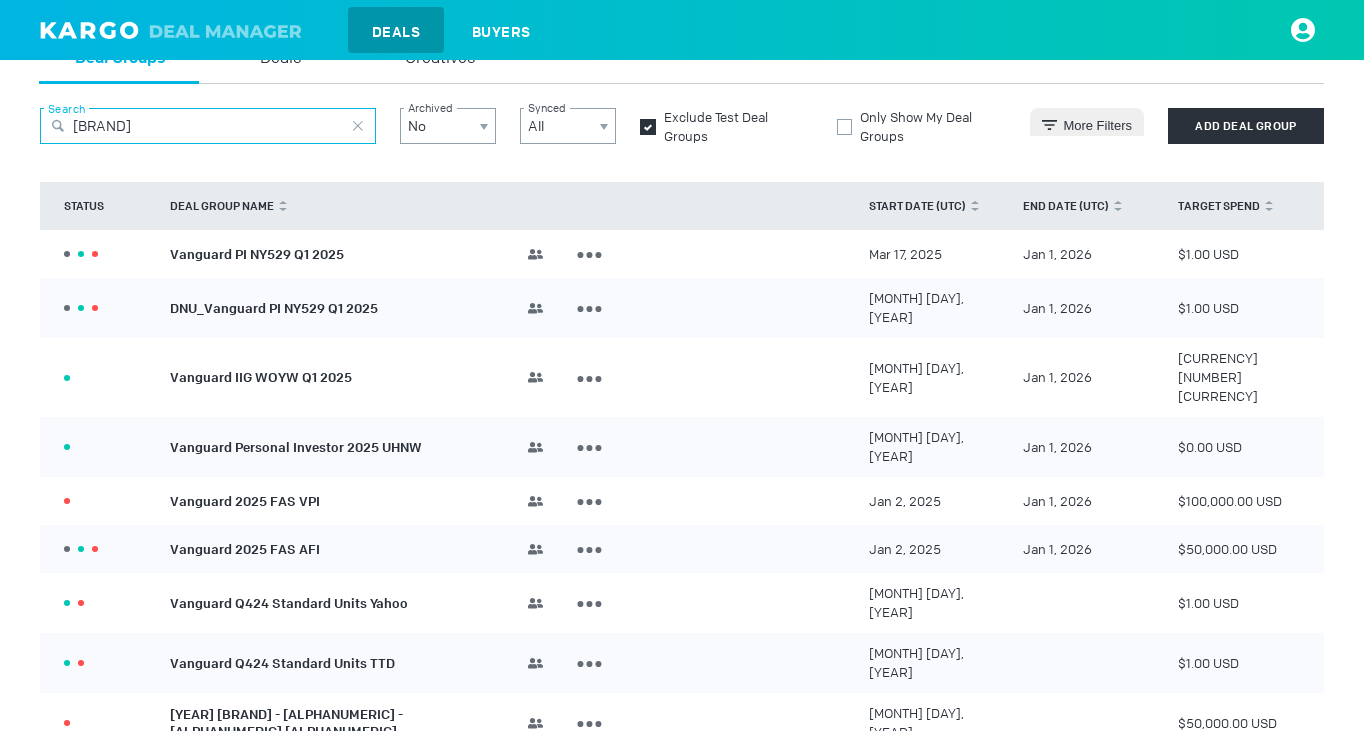 scroll, scrollTop: 123, scrollLeft: 0, axis: vertical 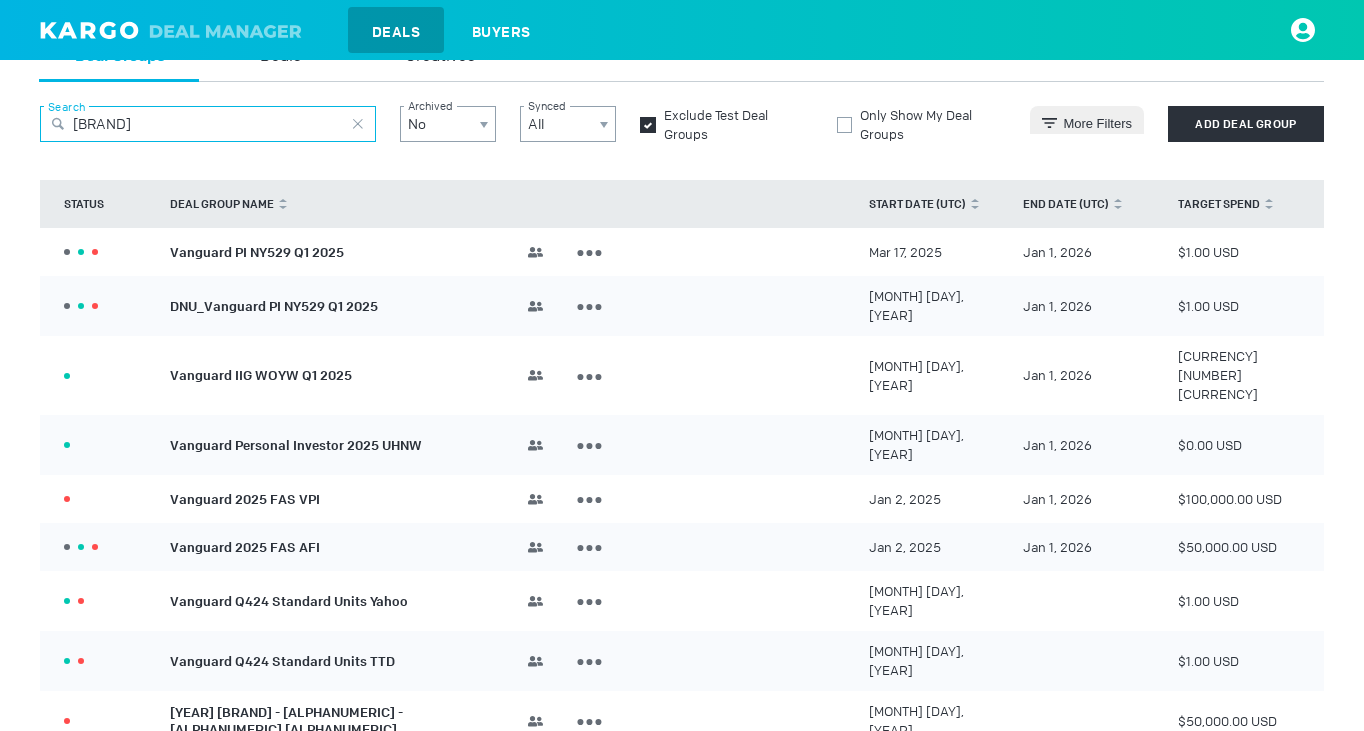 type on "vanguard" 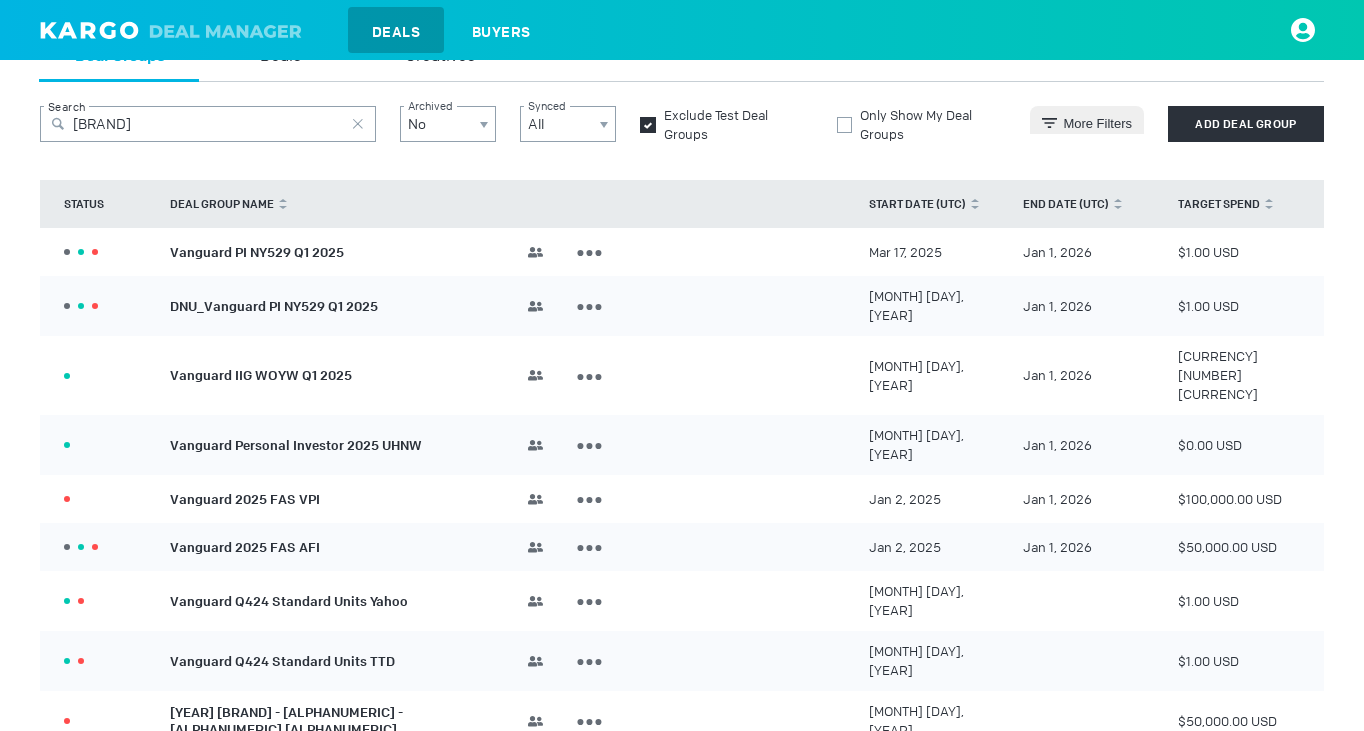 click on "Vanguard IIG WOYW Q1 2025" at bounding box center (261, 375) 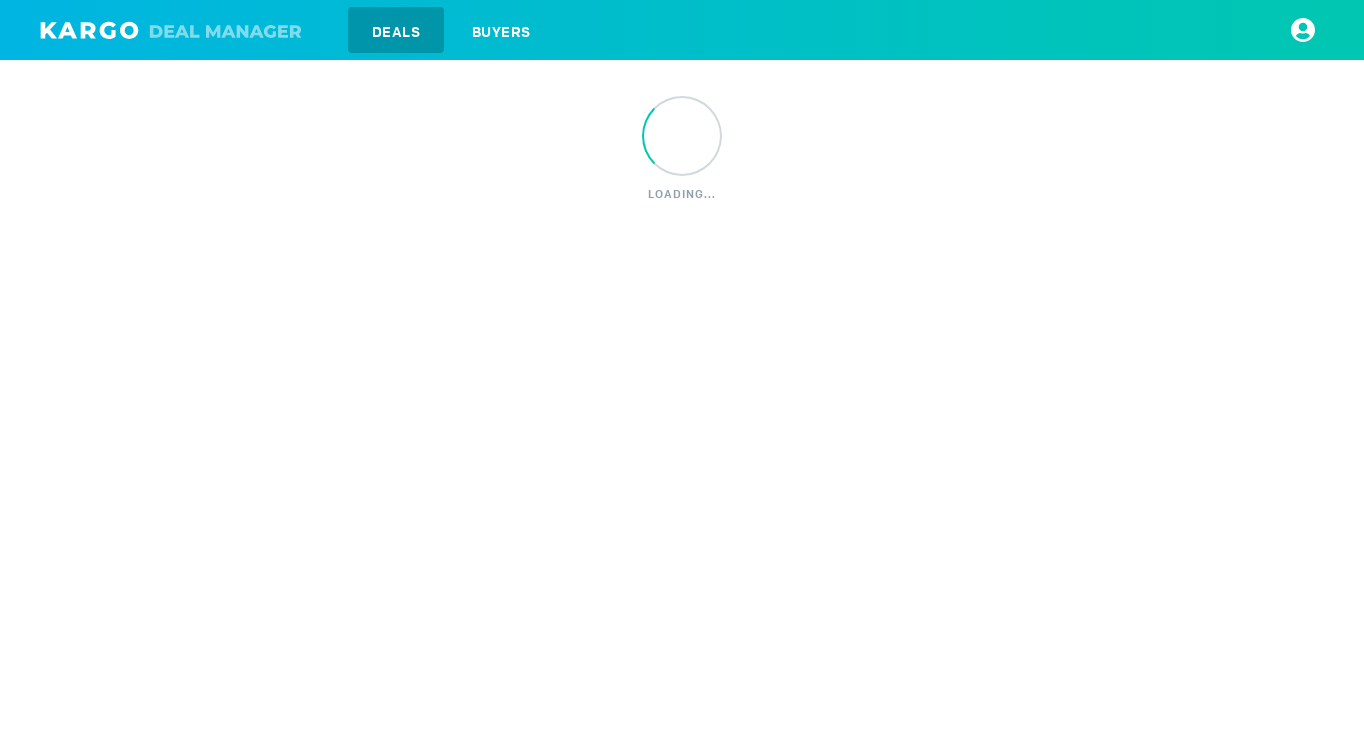 scroll, scrollTop: 0, scrollLeft: 0, axis: both 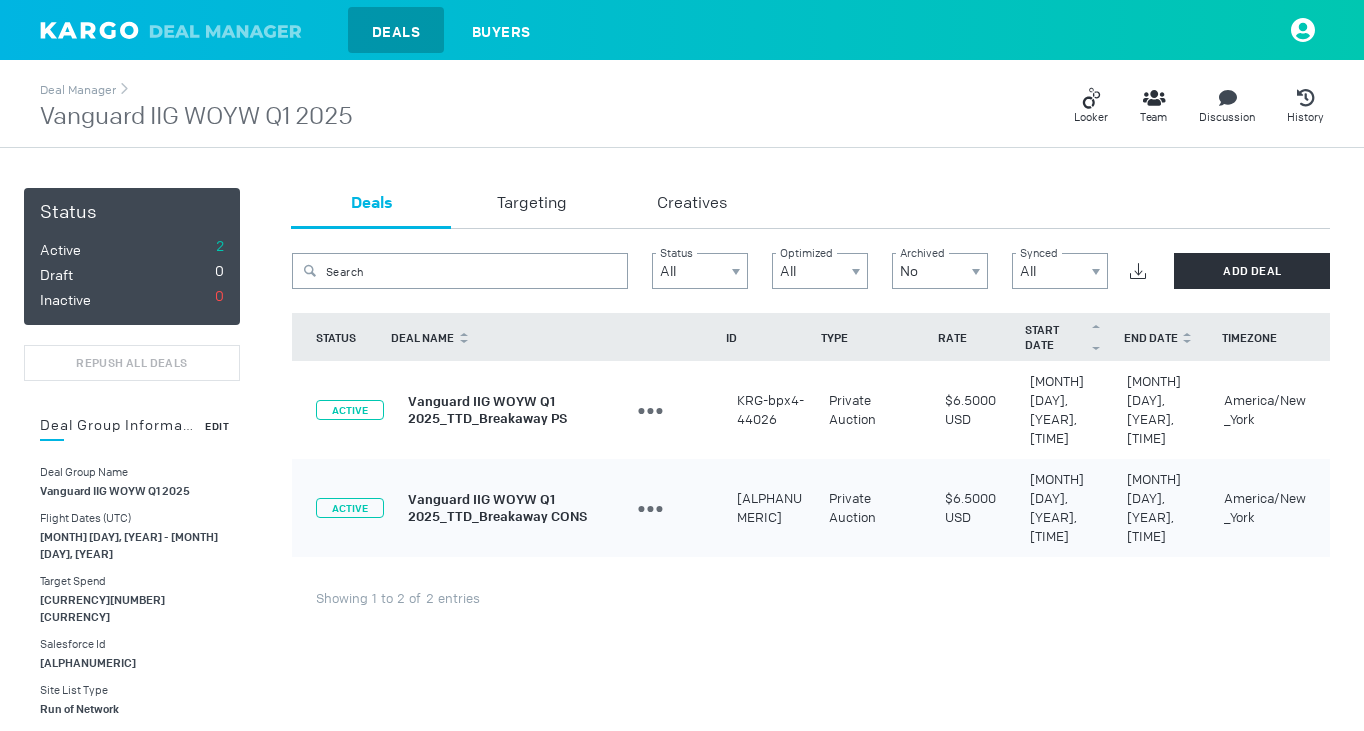 click on "Edit" at bounding box center (217, 426) 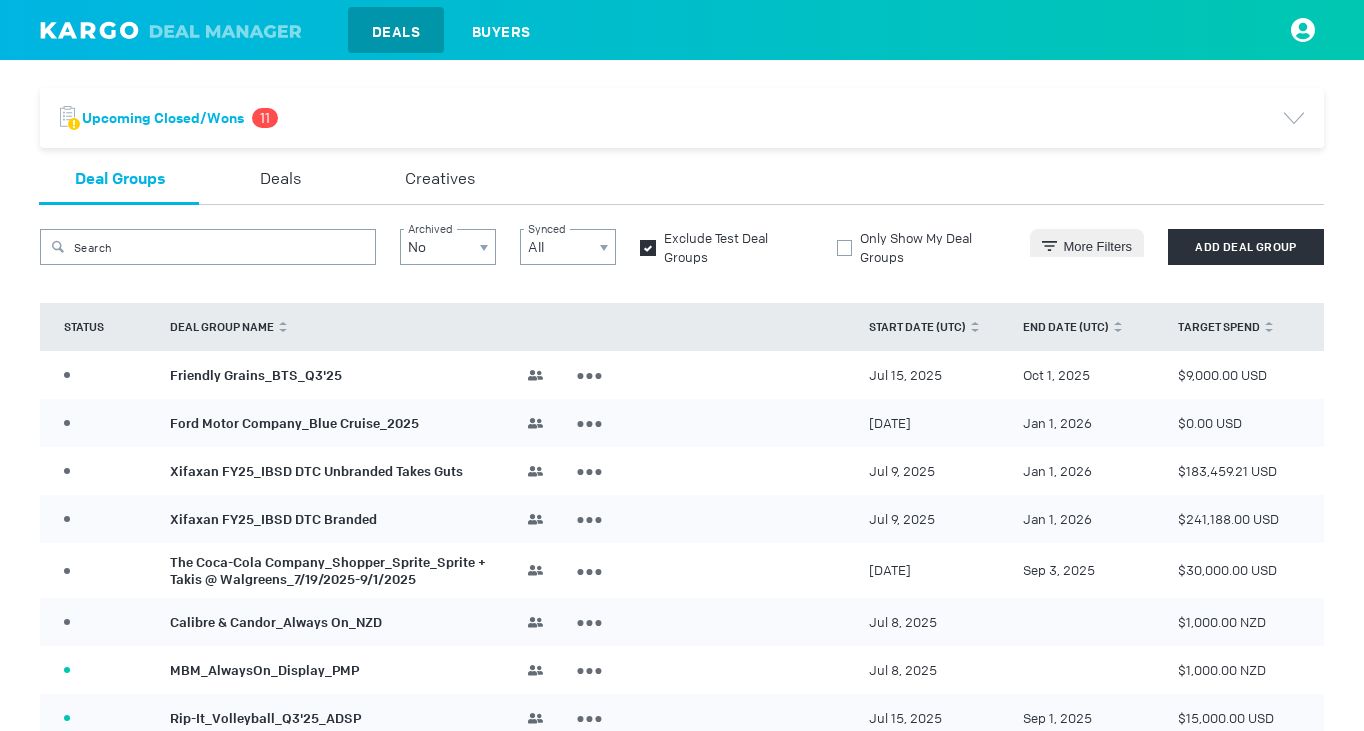 scroll, scrollTop: 0, scrollLeft: 0, axis: both 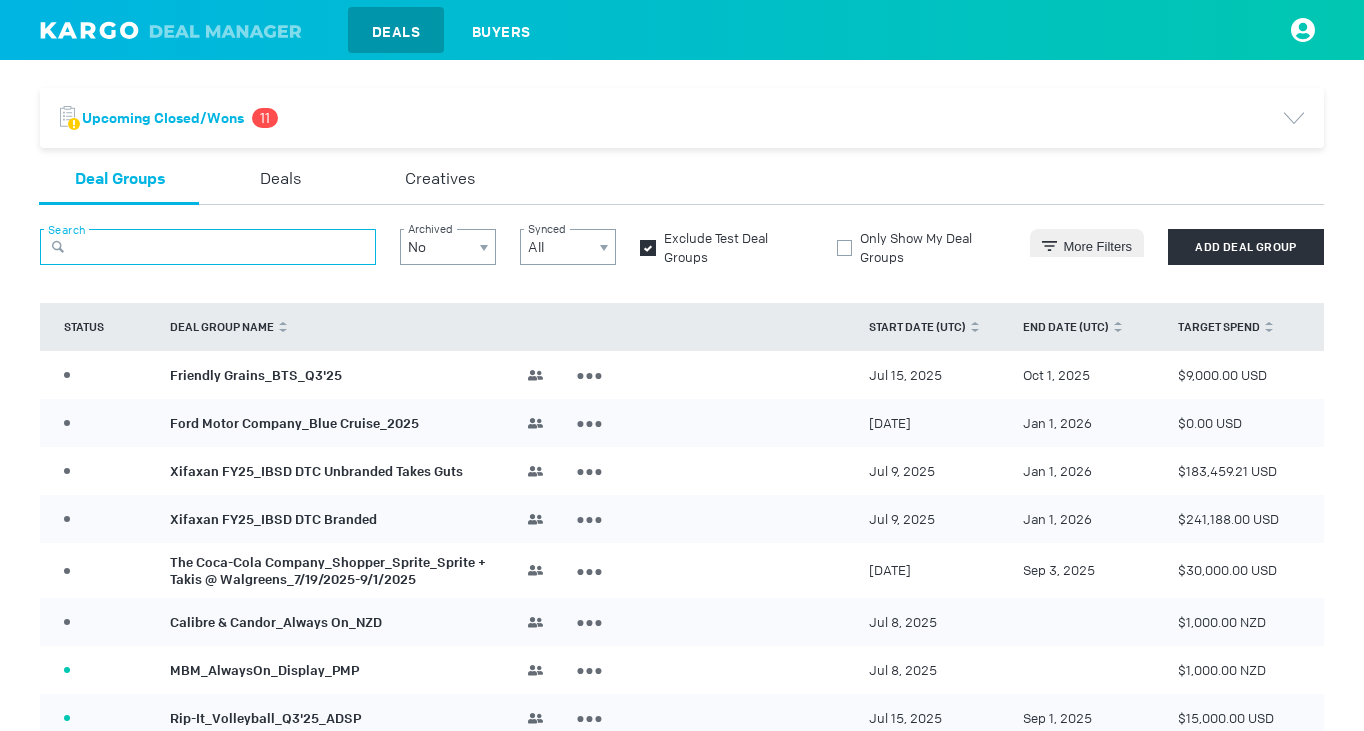 click at bounding box center [208, 247] 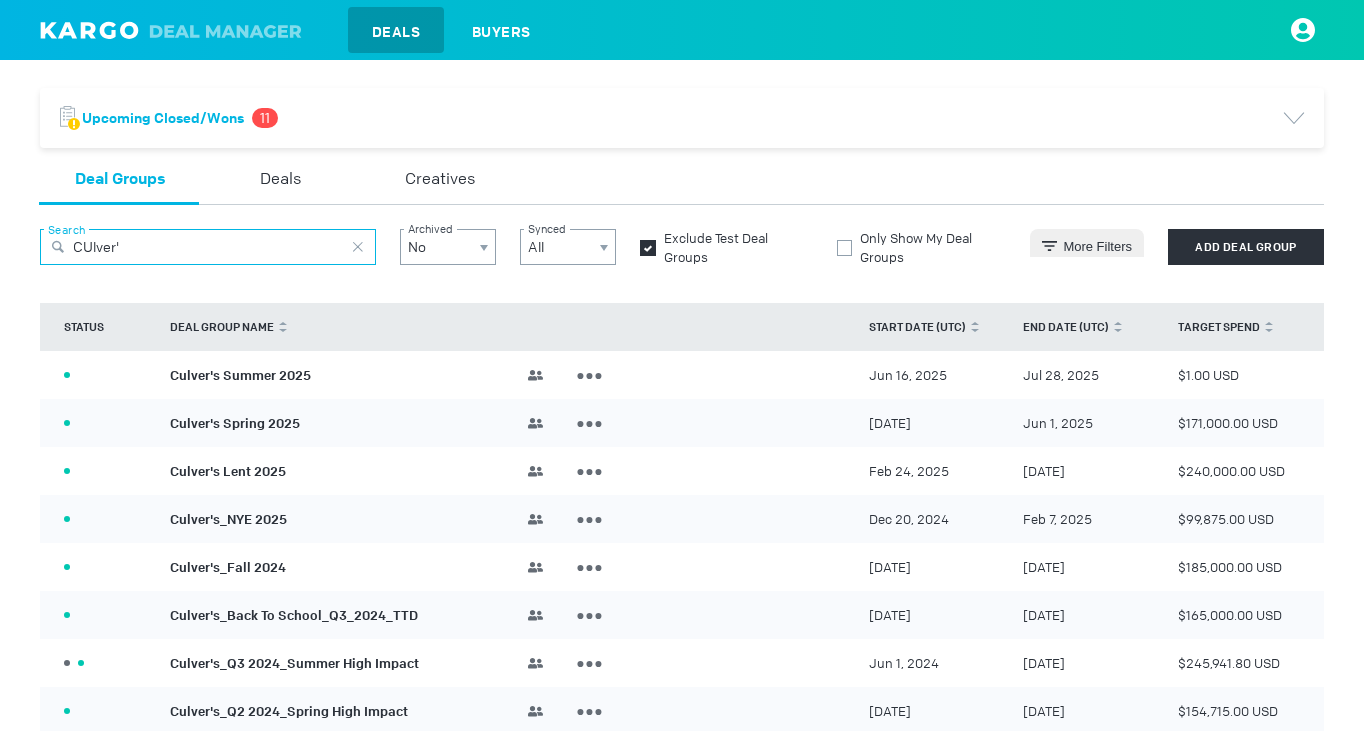 type on "CUlver'" 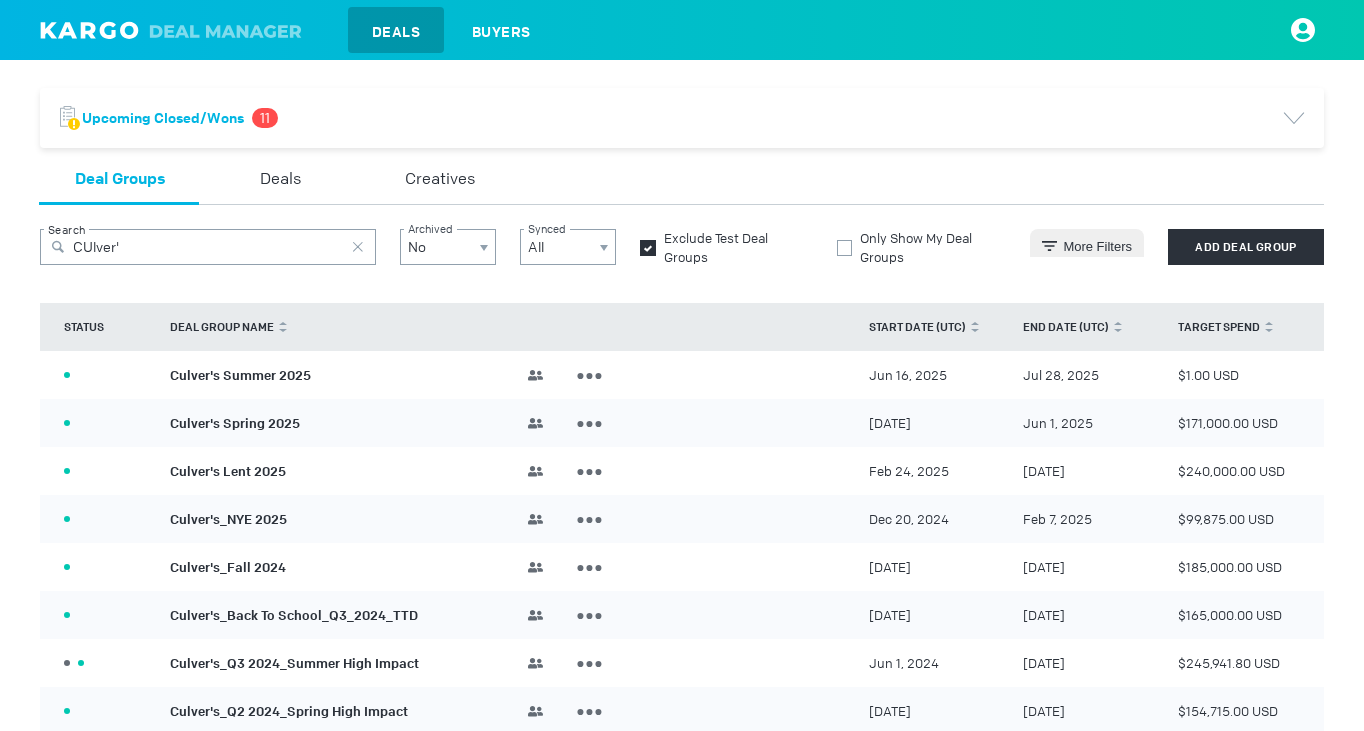 click on "Culver's Summer 2025" at bounding box center (240, 374) 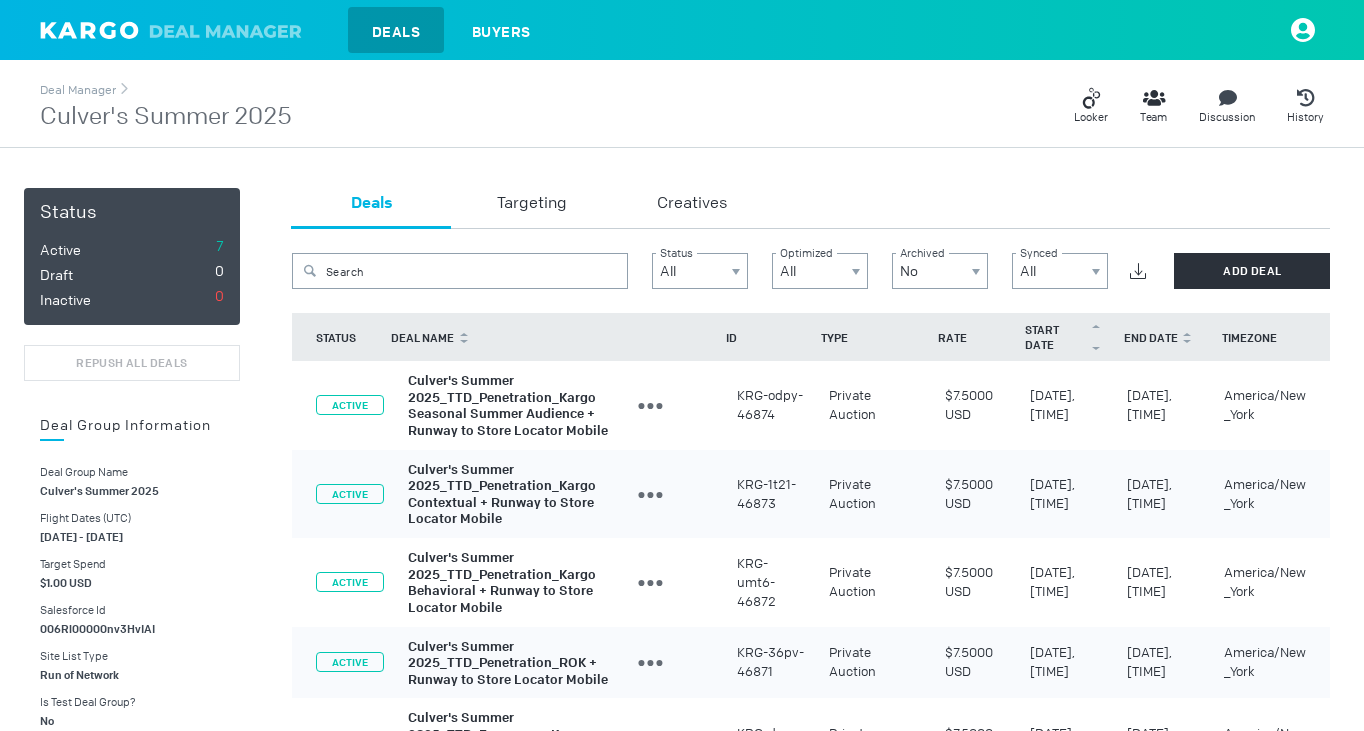 click on "Culver's Summer 2025_TTD_Penetration_Kargo Seasonal Summer Audience + Runway to Store Locator Mobile" at bounding box center (508, 405) 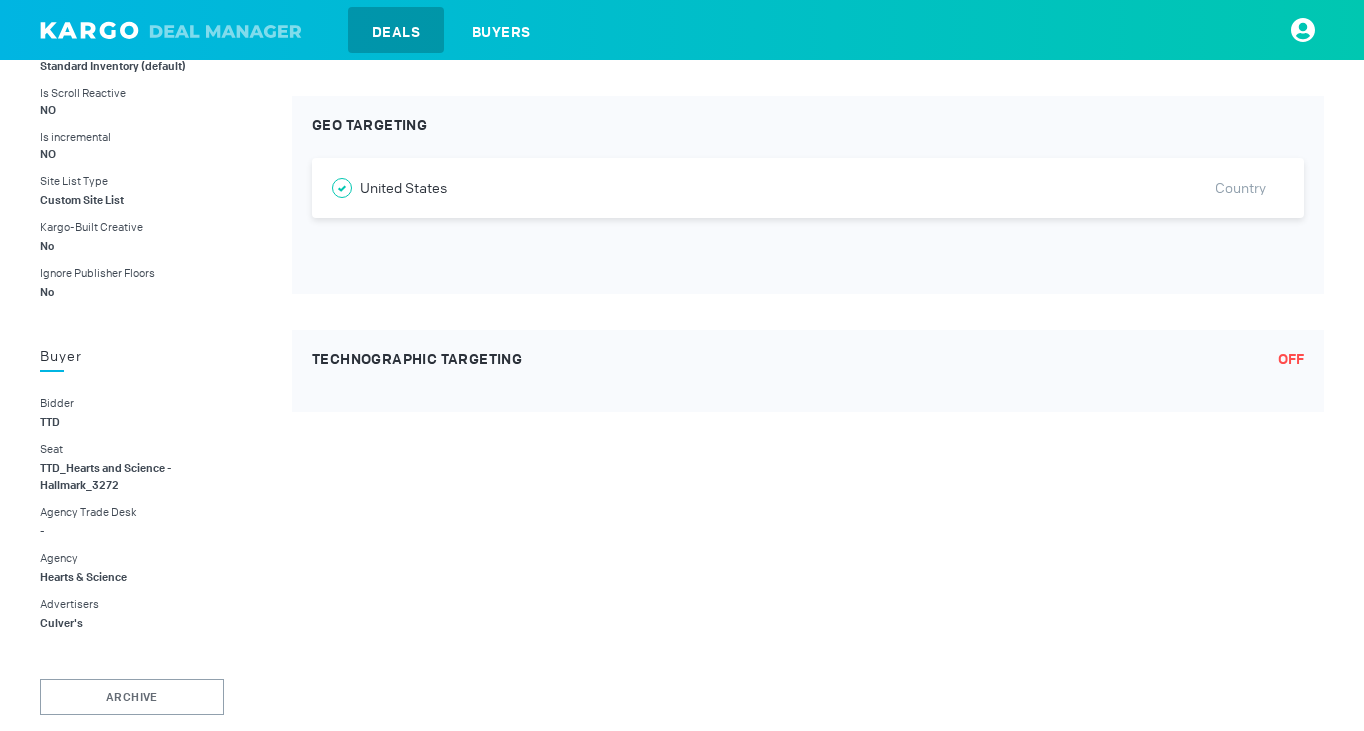 scroll, scrollTop: 1042, scrollLeft: 0, axis: vertical 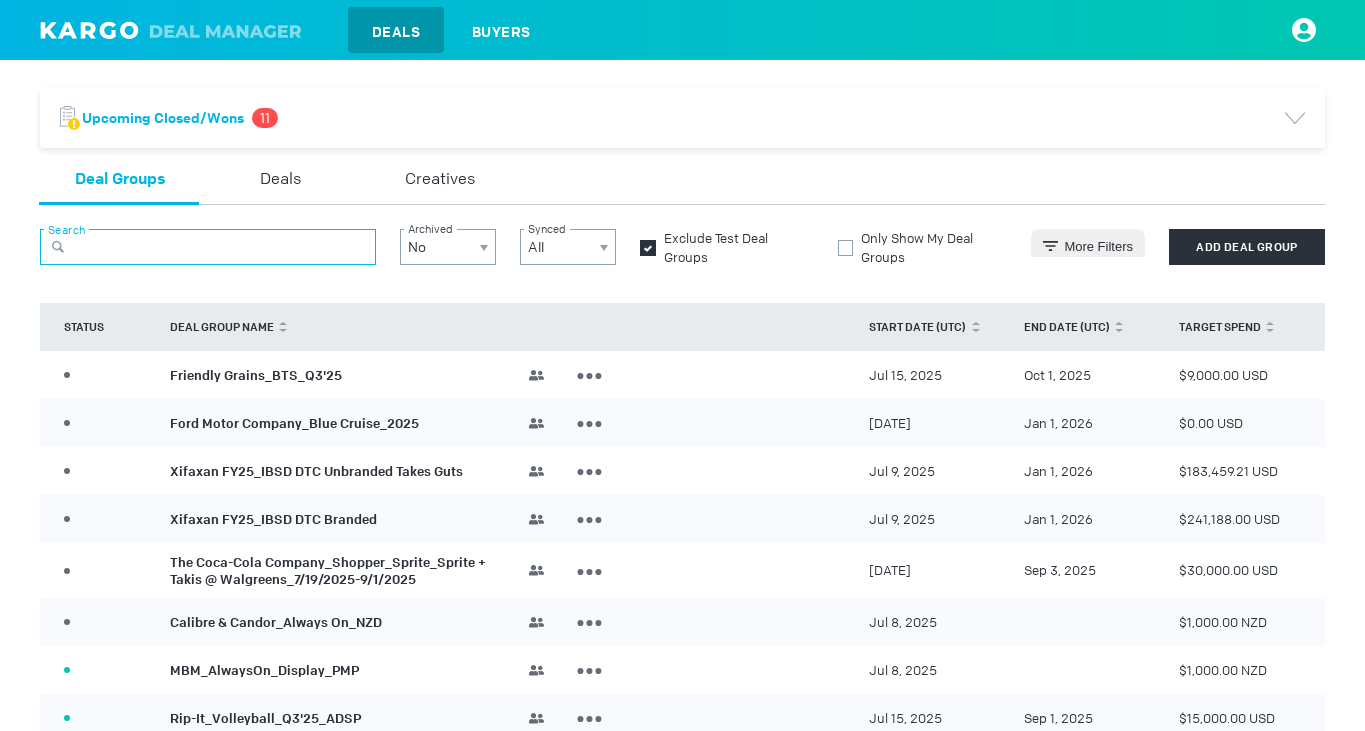 click at bounding box center (208, 247) 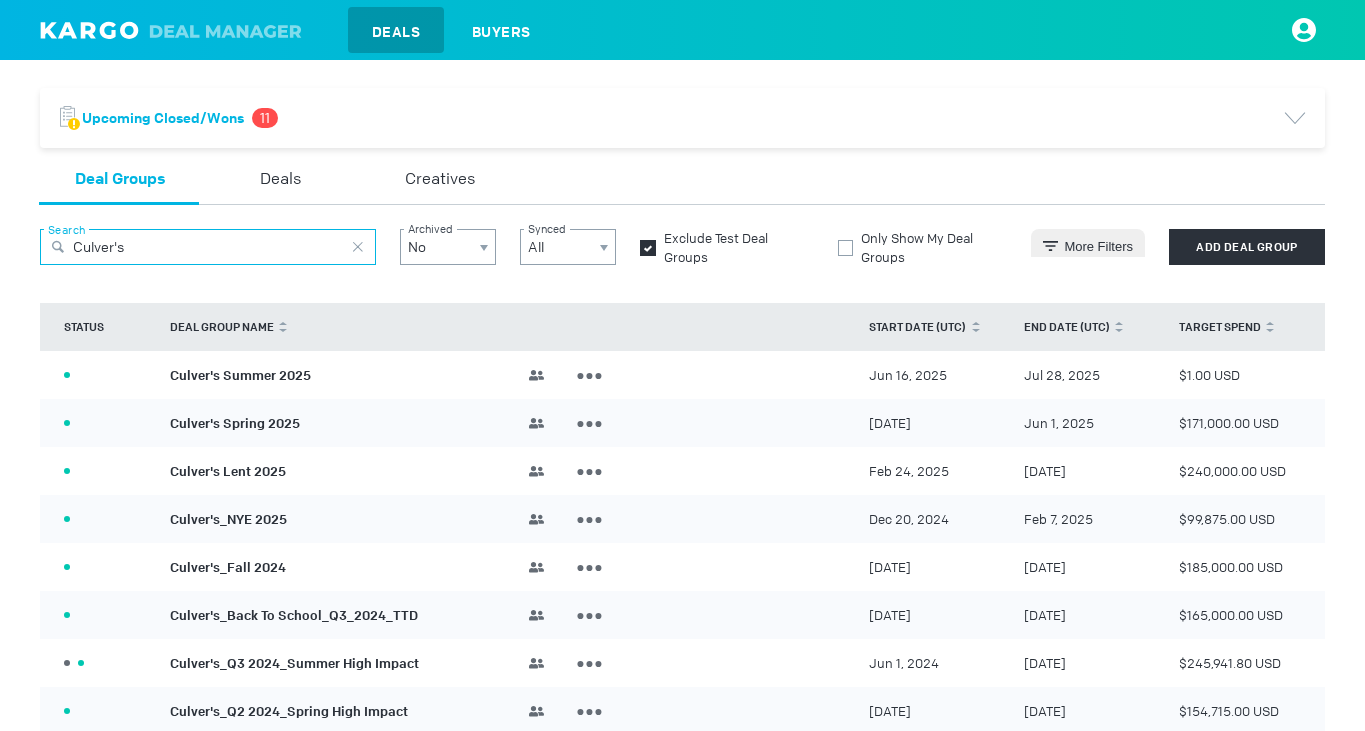 type on "Culver's" 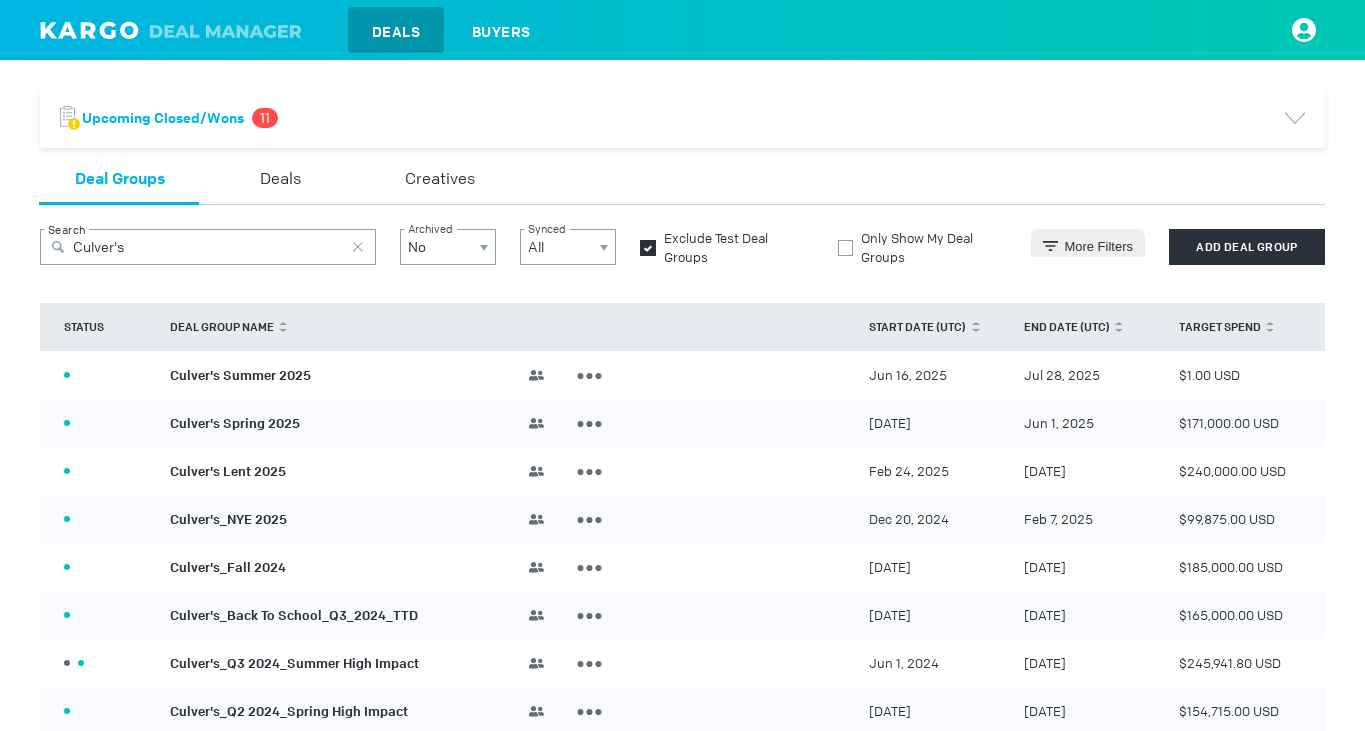 click on "Culver's Summer 2025" at bounding box center [240, 374] 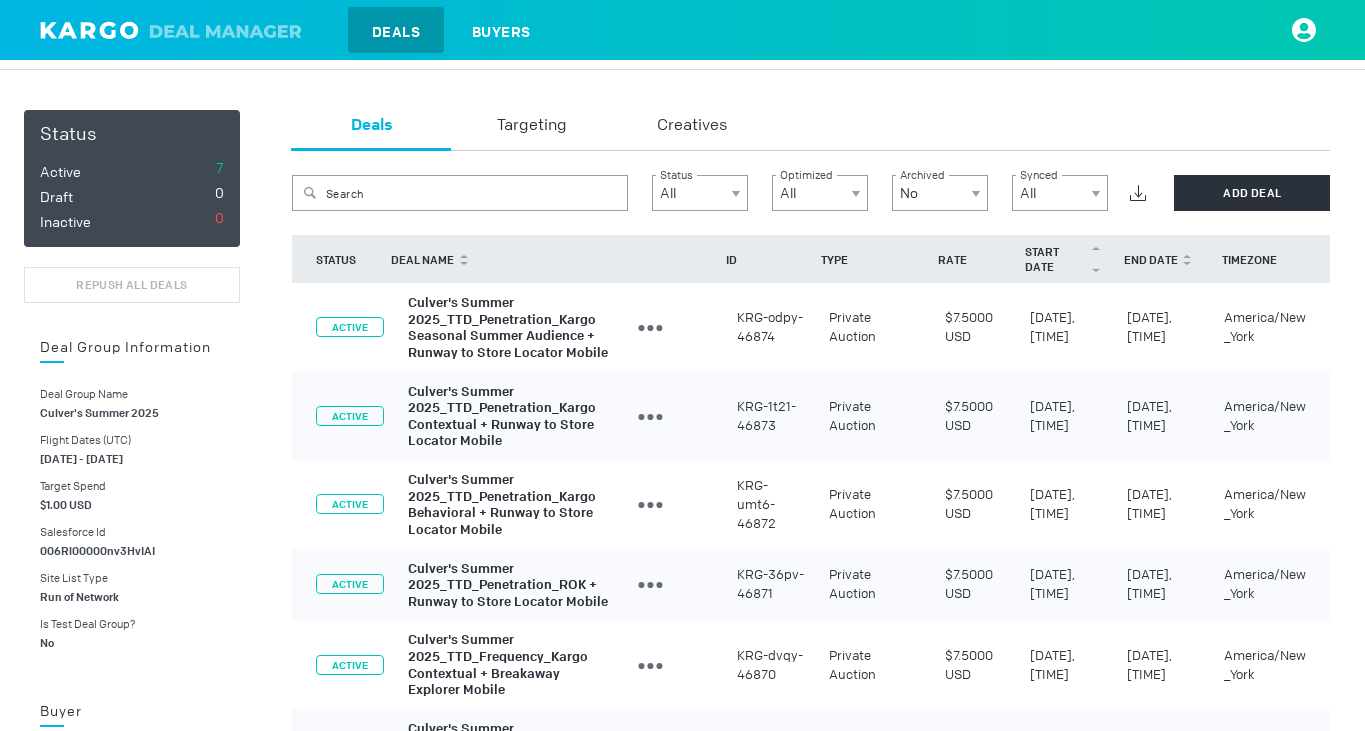 scroll, scrollTop: 79, scrollLeft: 0, axis: vertical 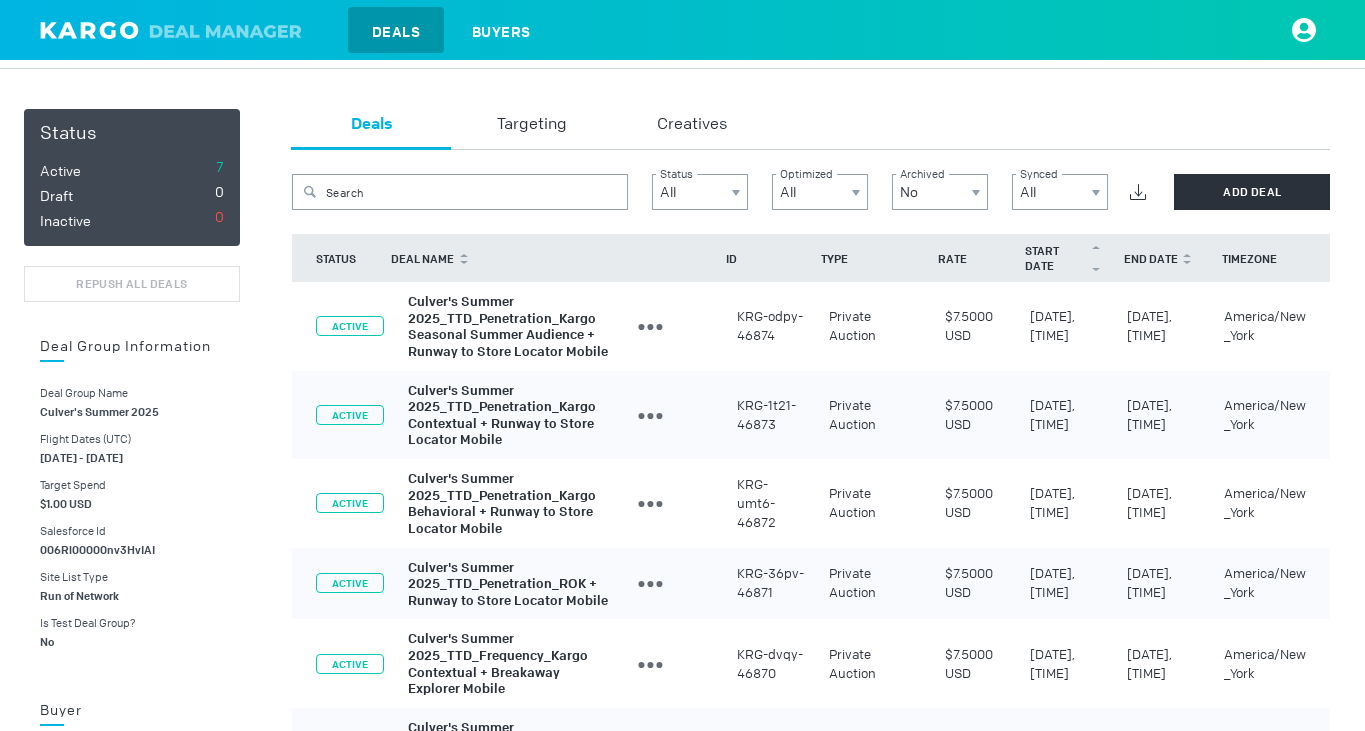 click on "Culver's Summer 2025_TTD_Penetration_Kargo Contextual + Runway to Store Locator Mobile" at bounding box center (502, 414) 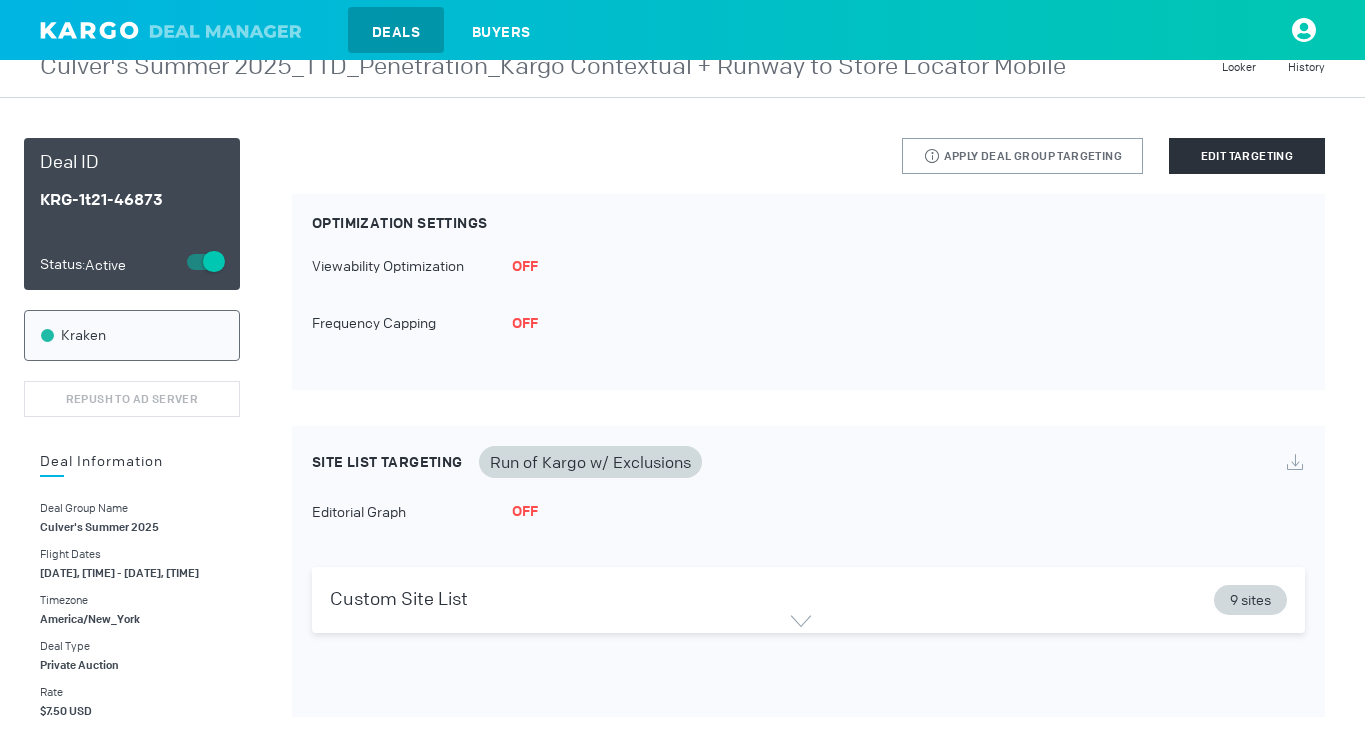 scroll, scrollTop: 0, scrollLeft: 0, axis: both 